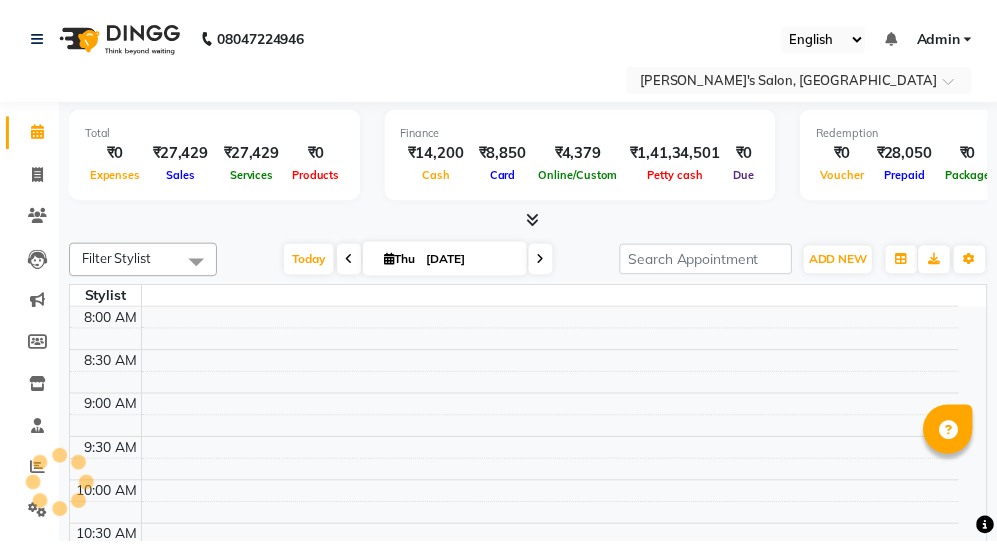 scroll, scrollTop: 0, scrollLeft: 0, axis: both 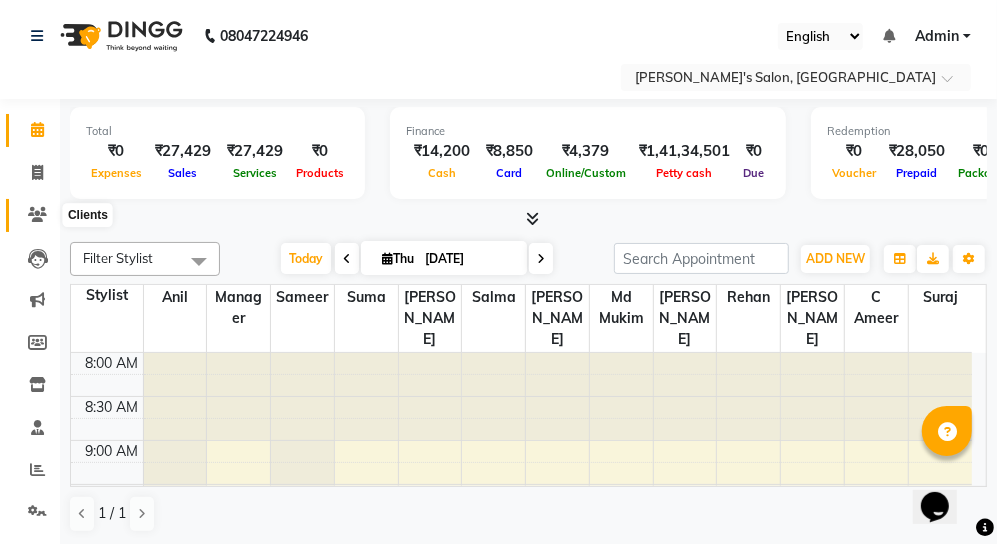 click 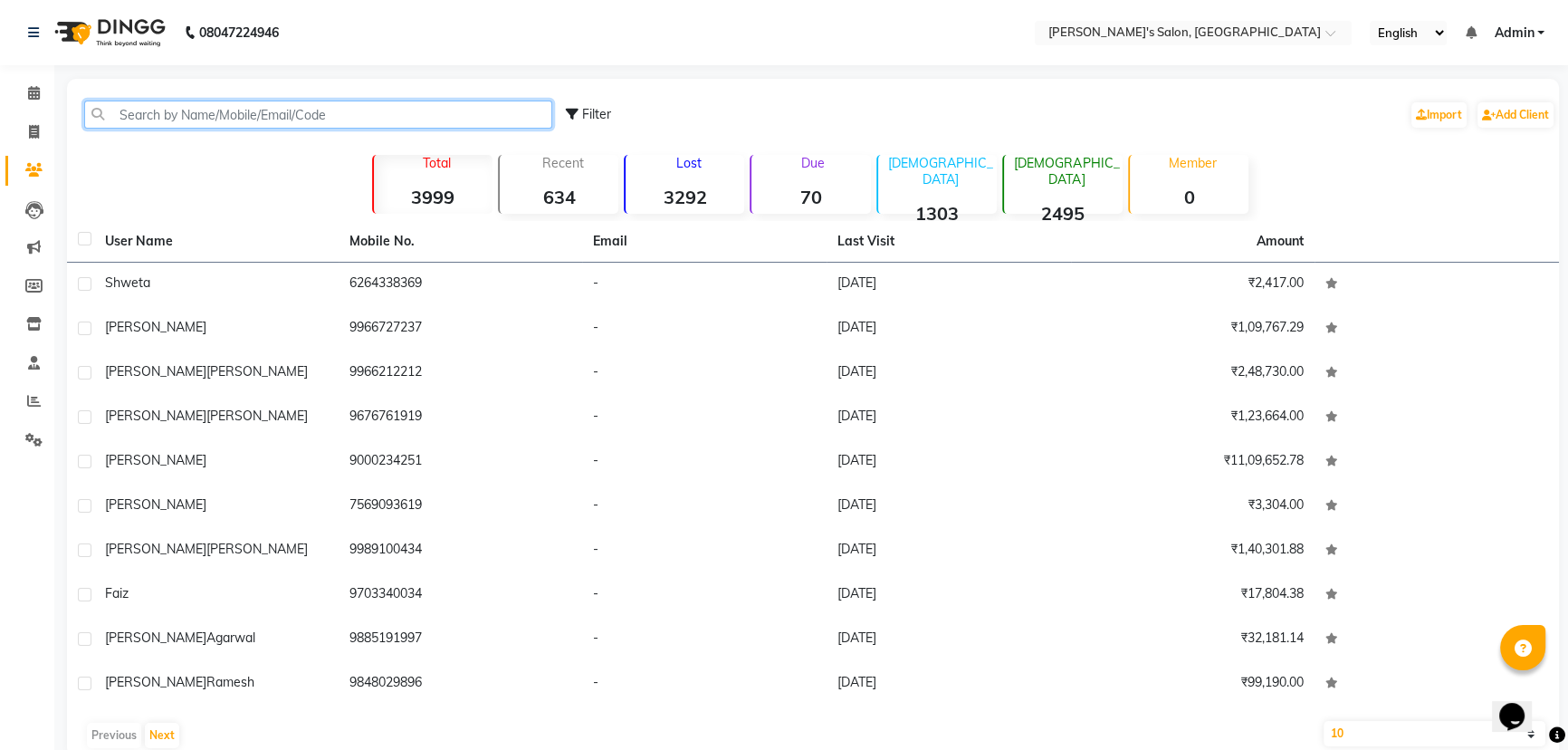 click 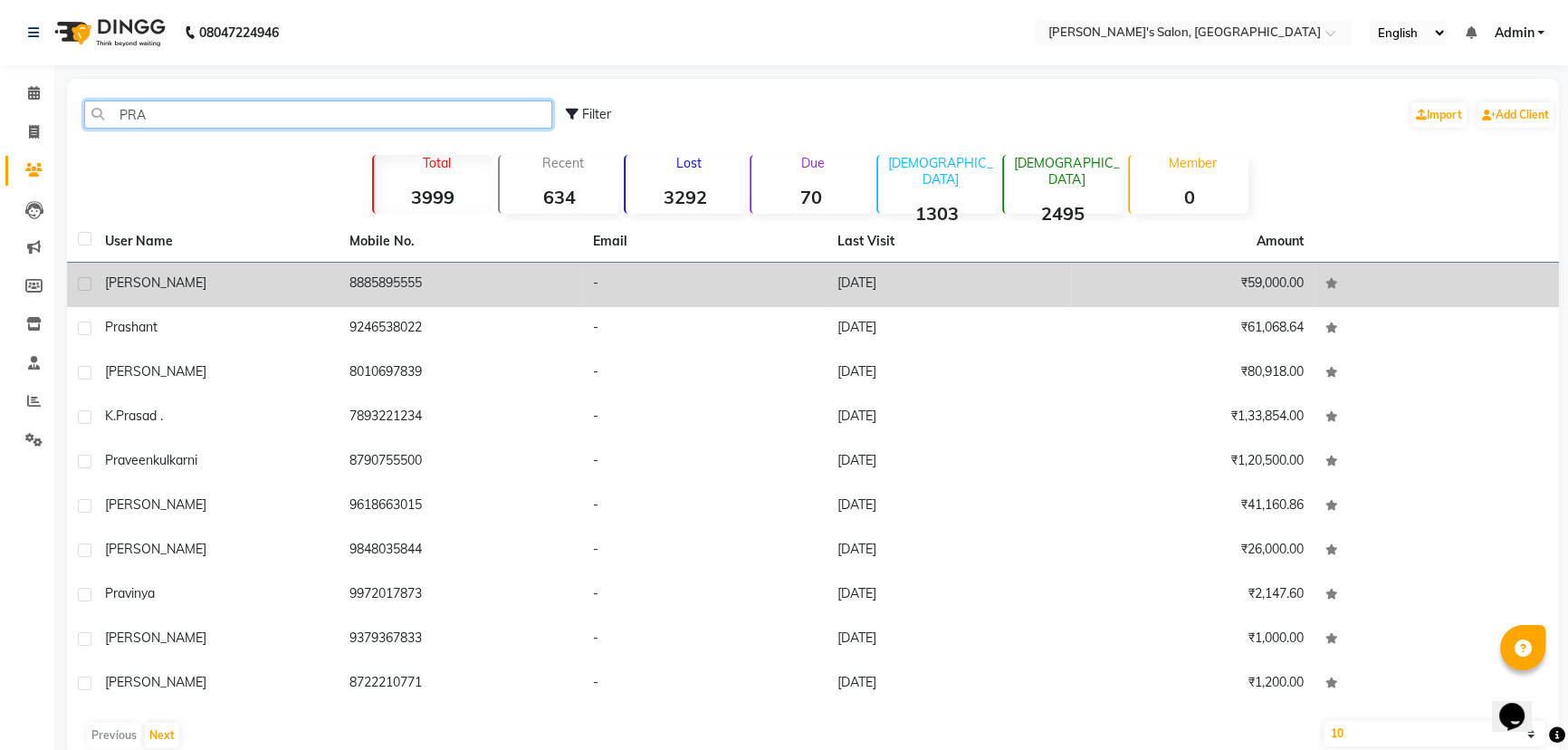 type on "PRA" 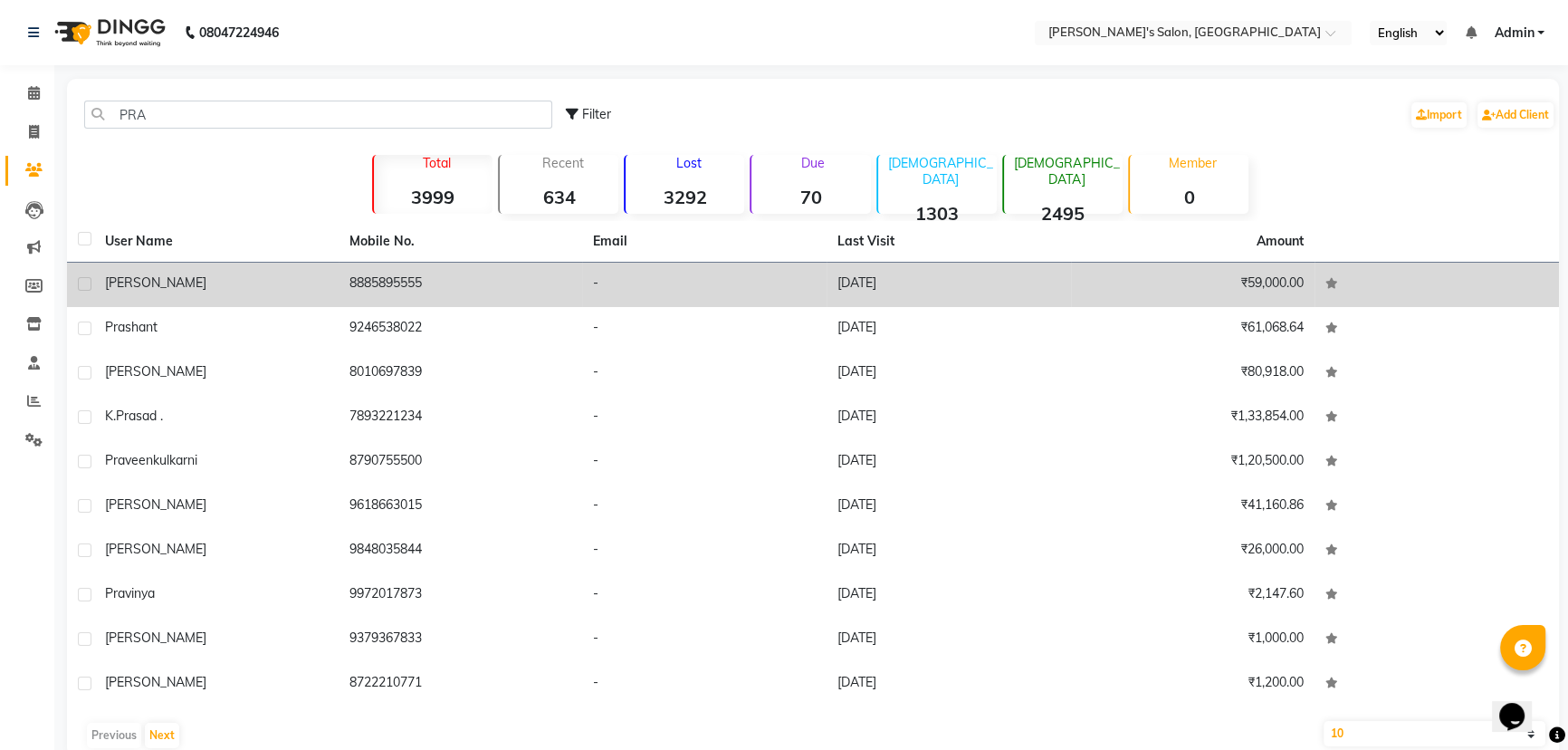 click on "8885895555" 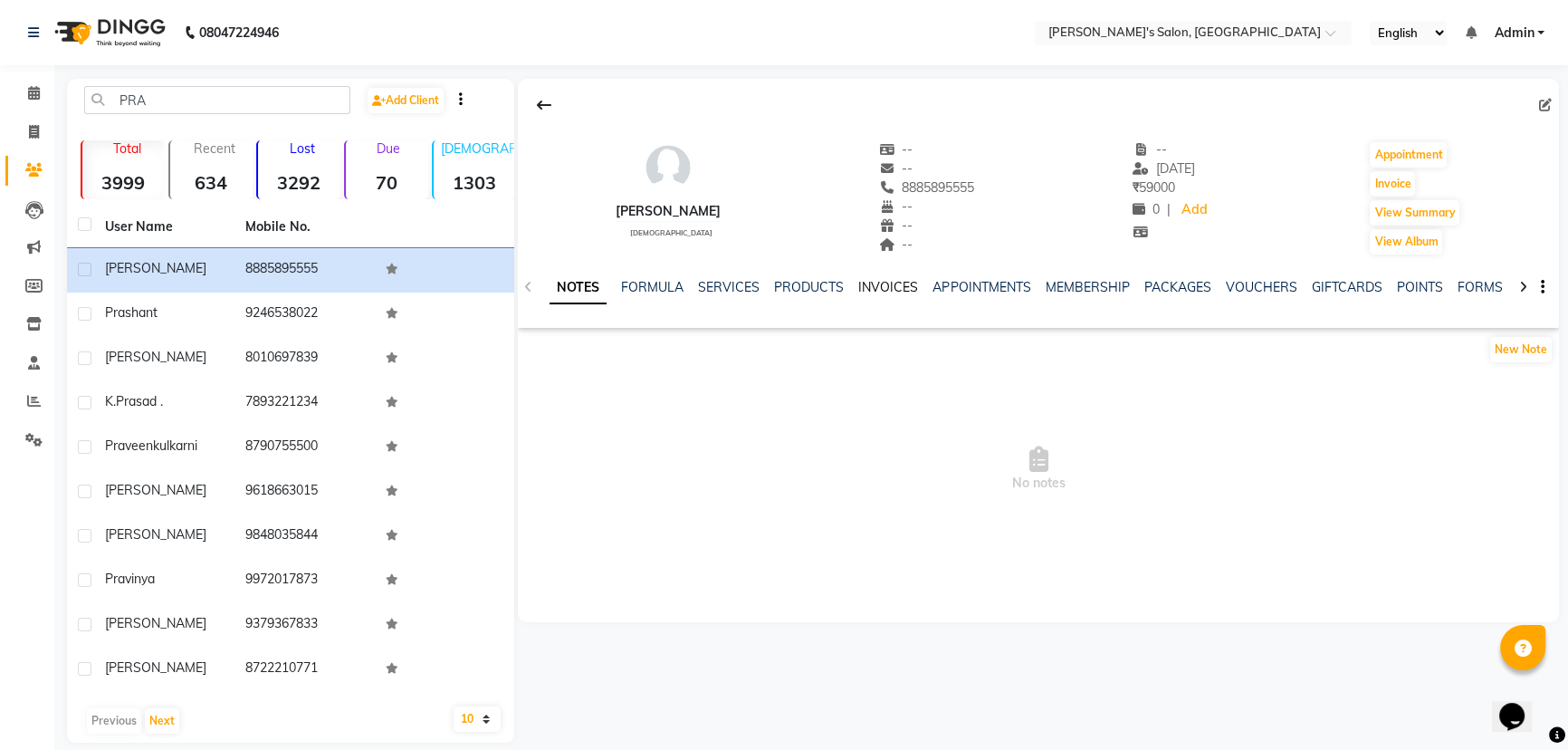 click on "INVOICES" 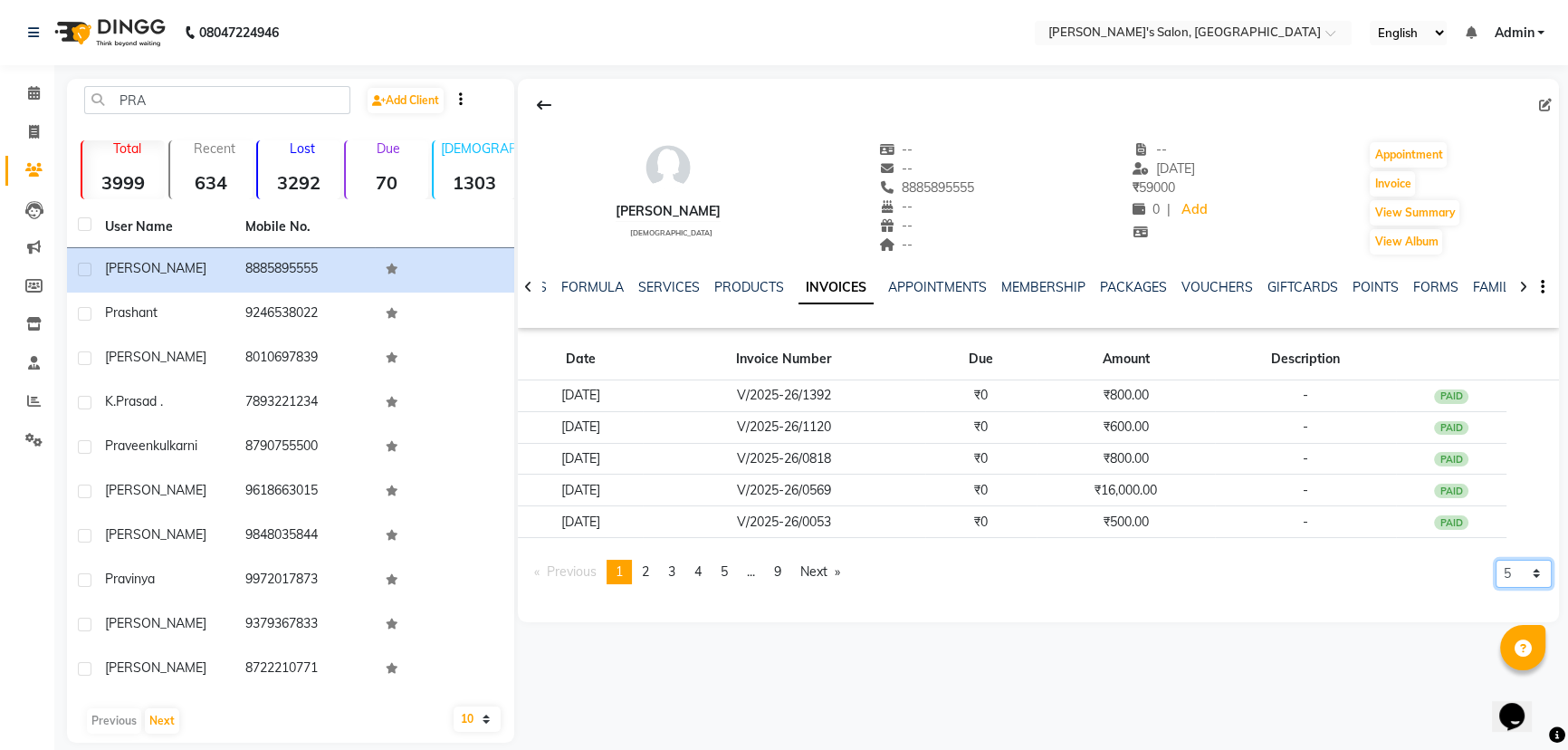 click on "5 10 50 100 500" 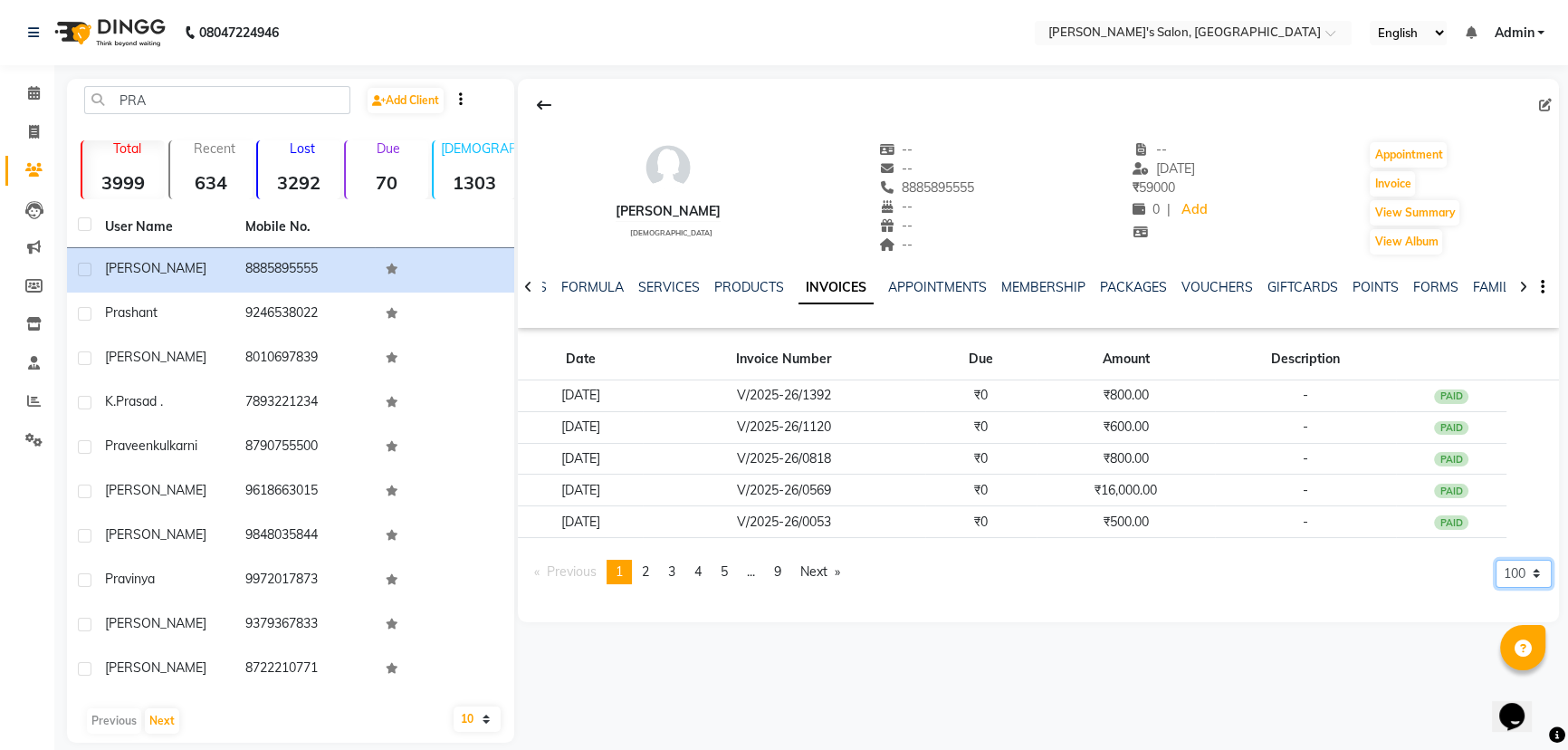 click on "5 10 50 100 500" 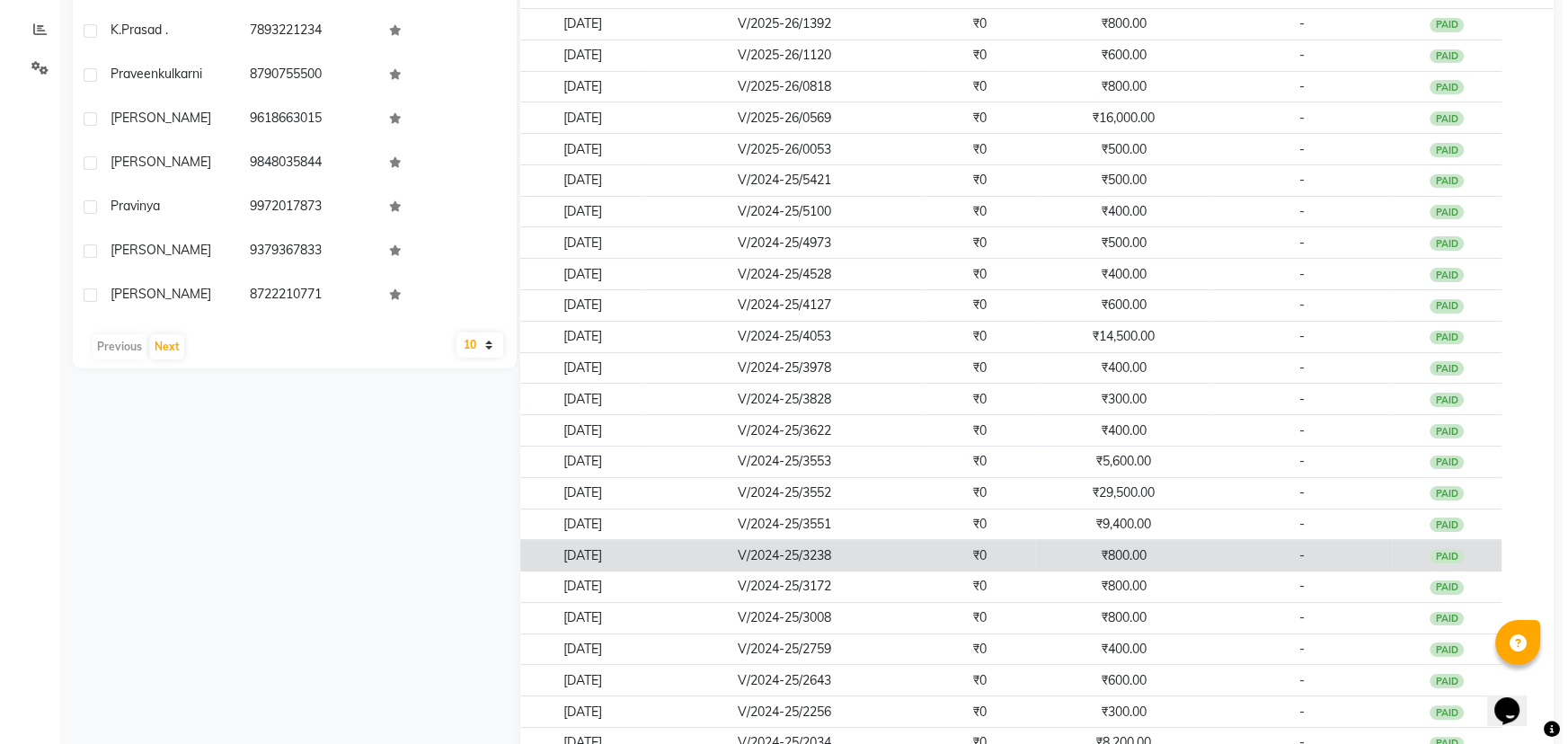 scroll, scrollTop: 408, scrollLeft: 0, axis: vertical 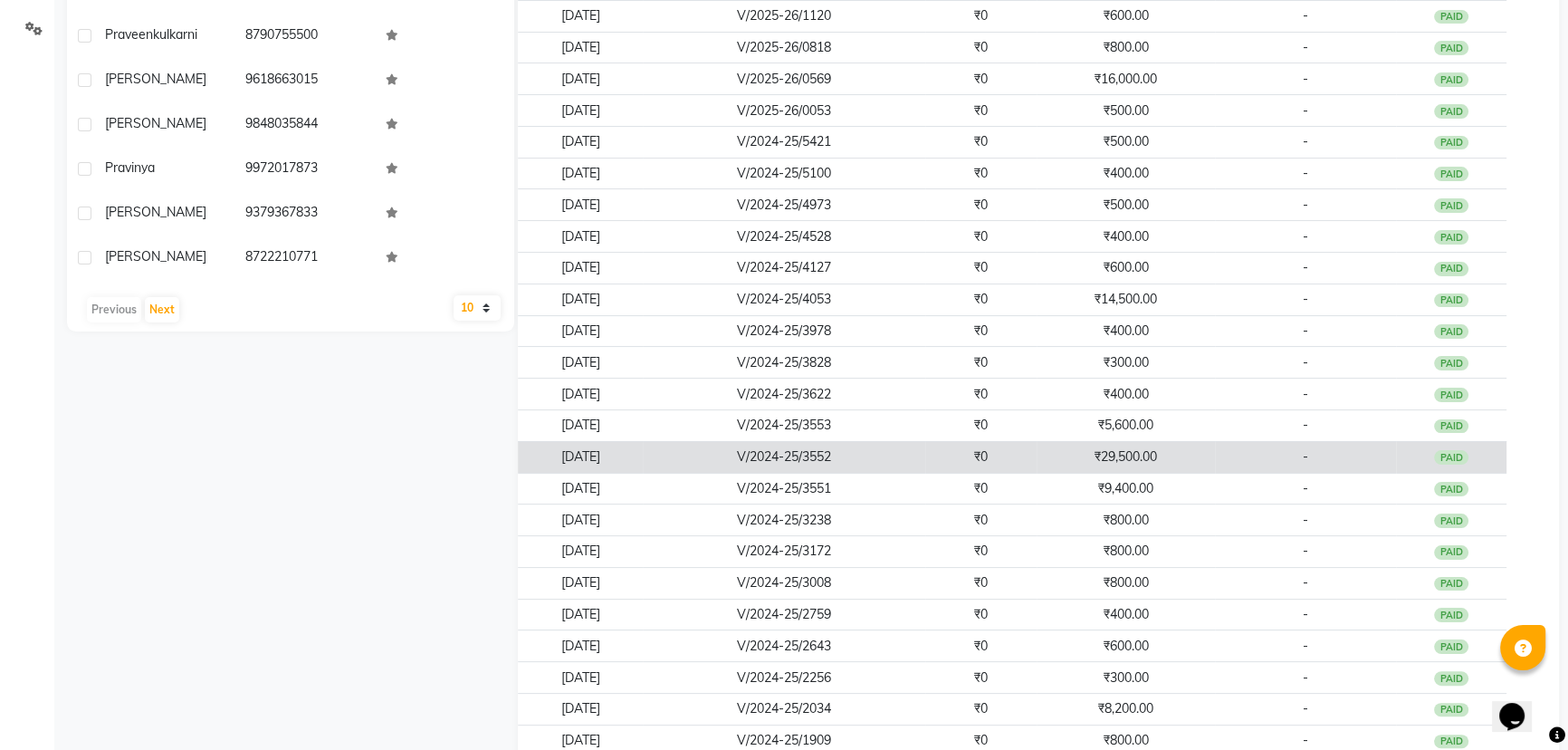click on "-" 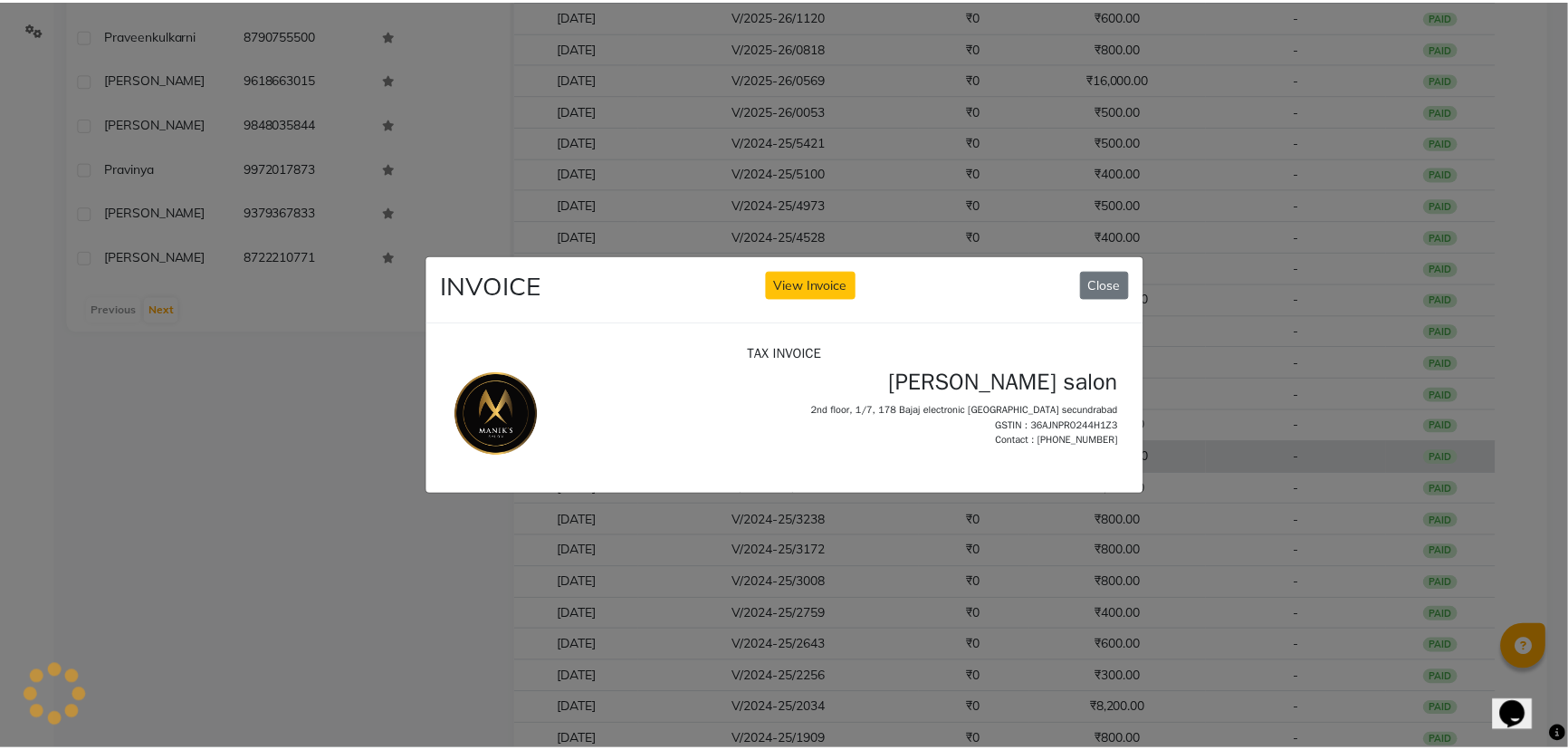 scroll, scrollTop: 0, scrollLeft: 0, axis: both 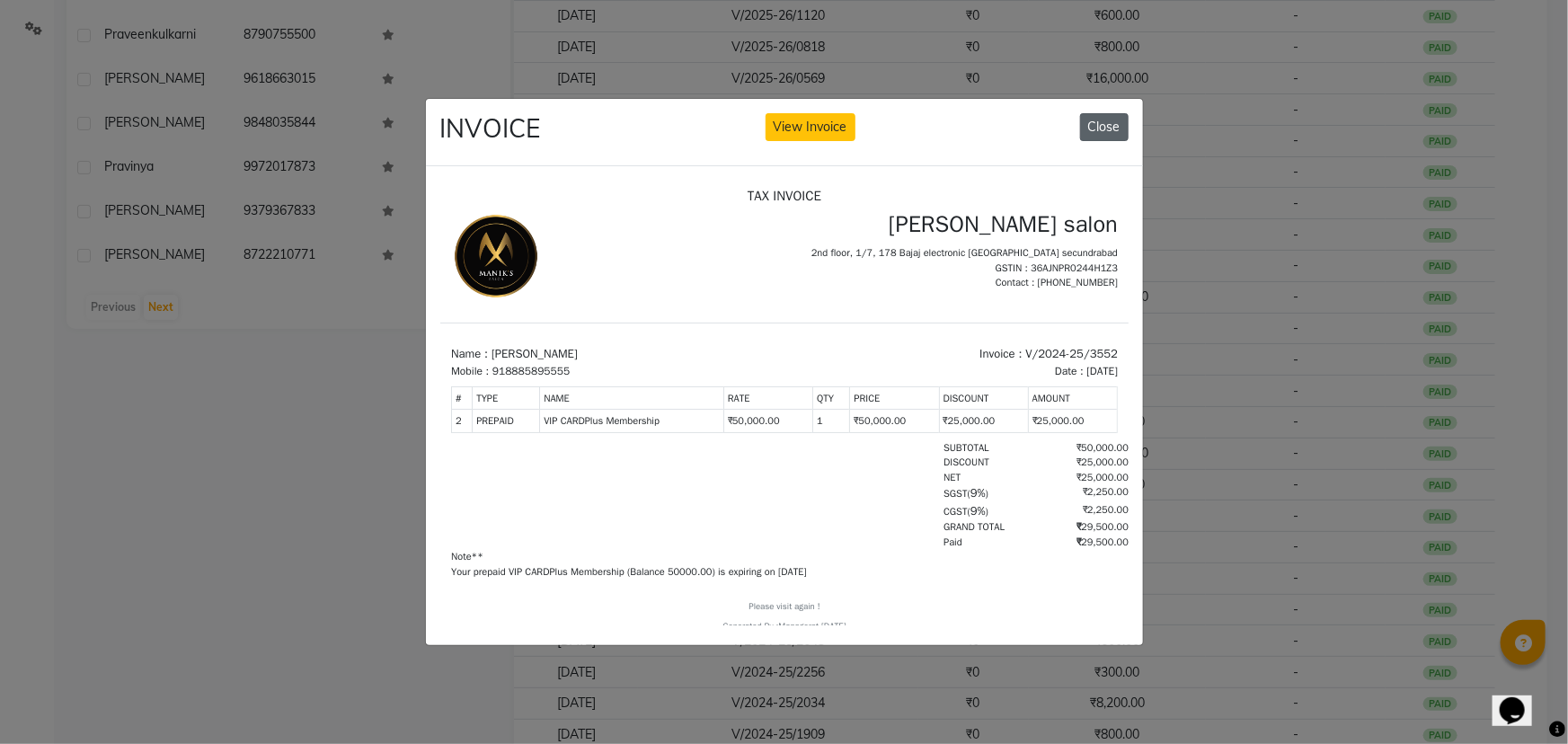 click on "Close" 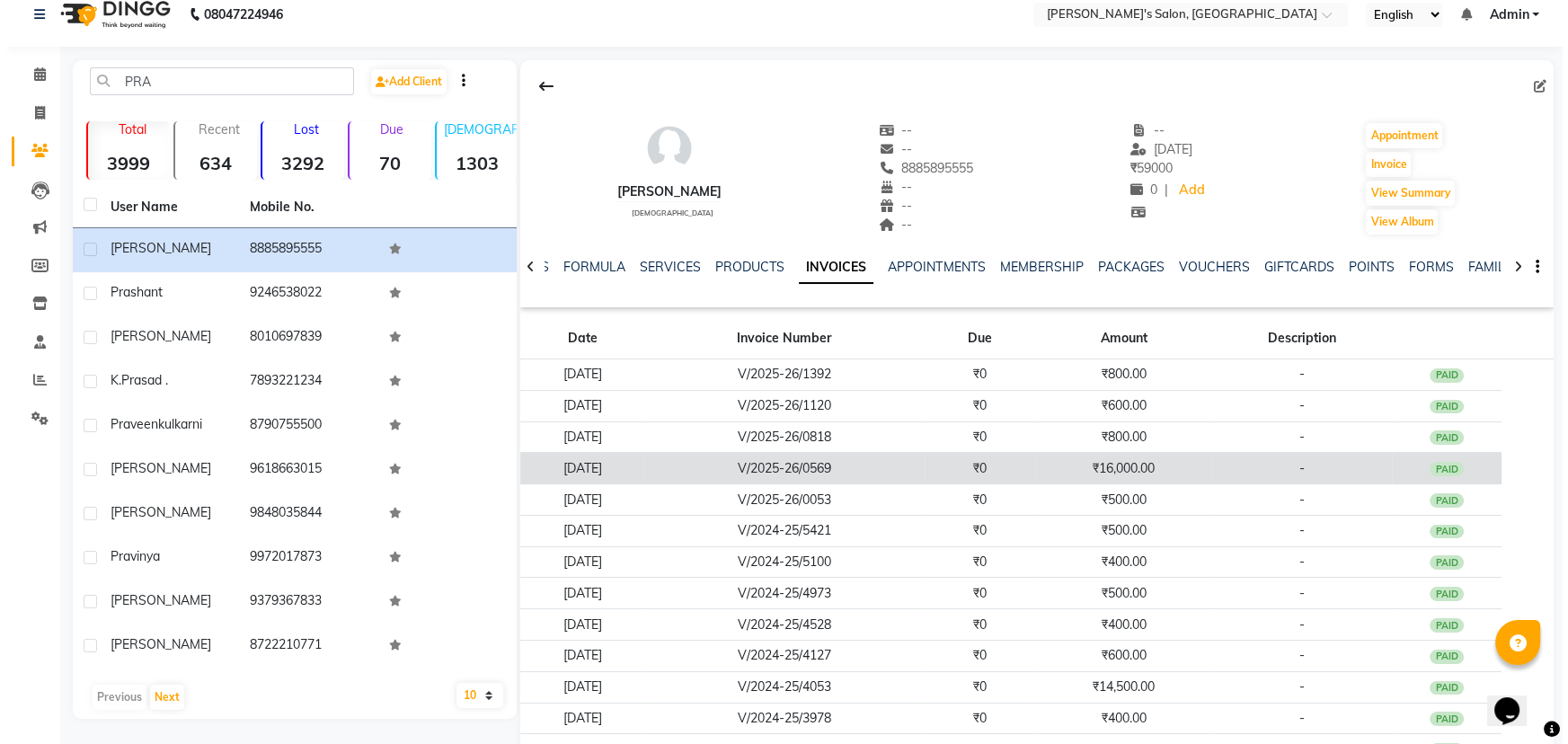 scroll, scrollTop: 0, scrollLeft: 0, axis: both 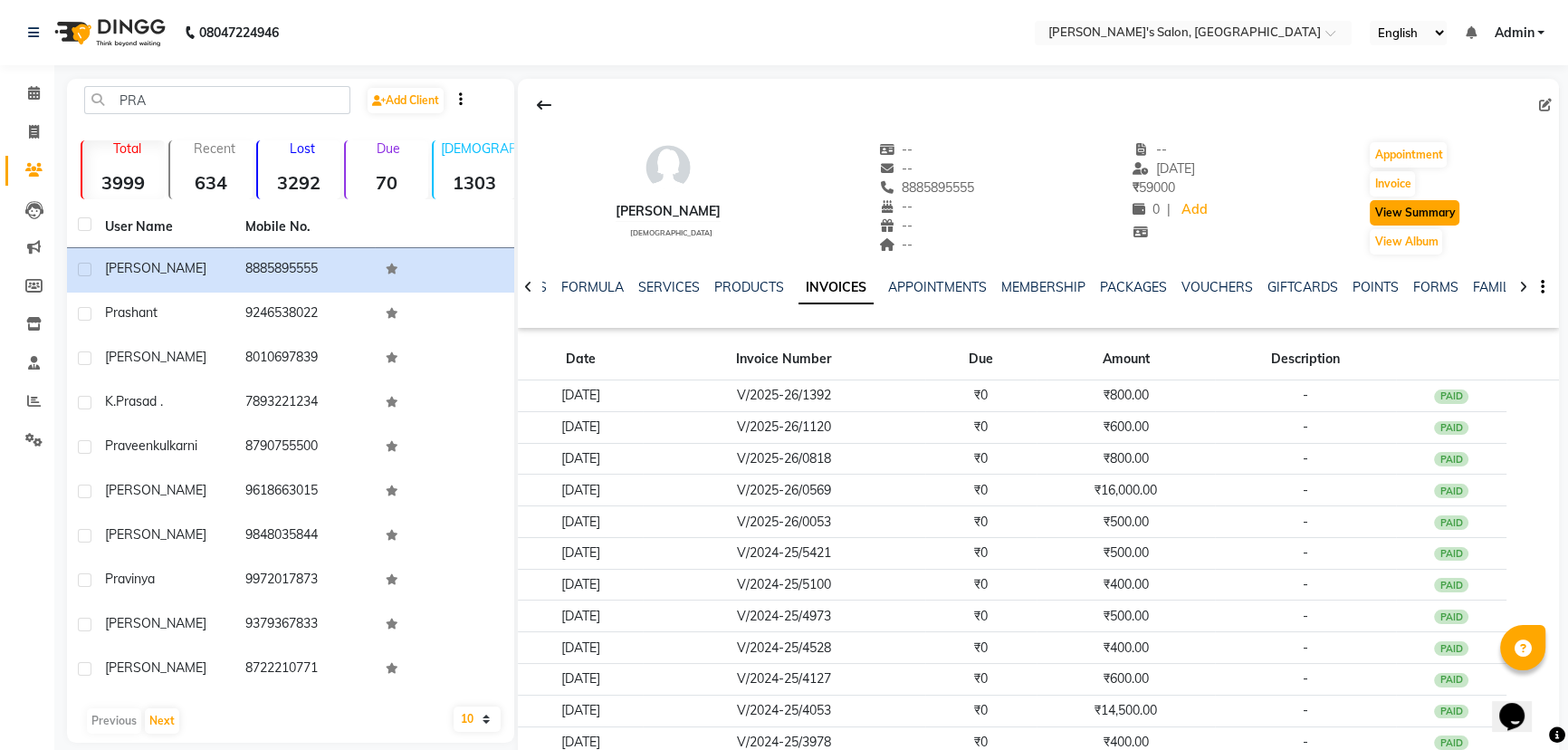 click on "View Summary" 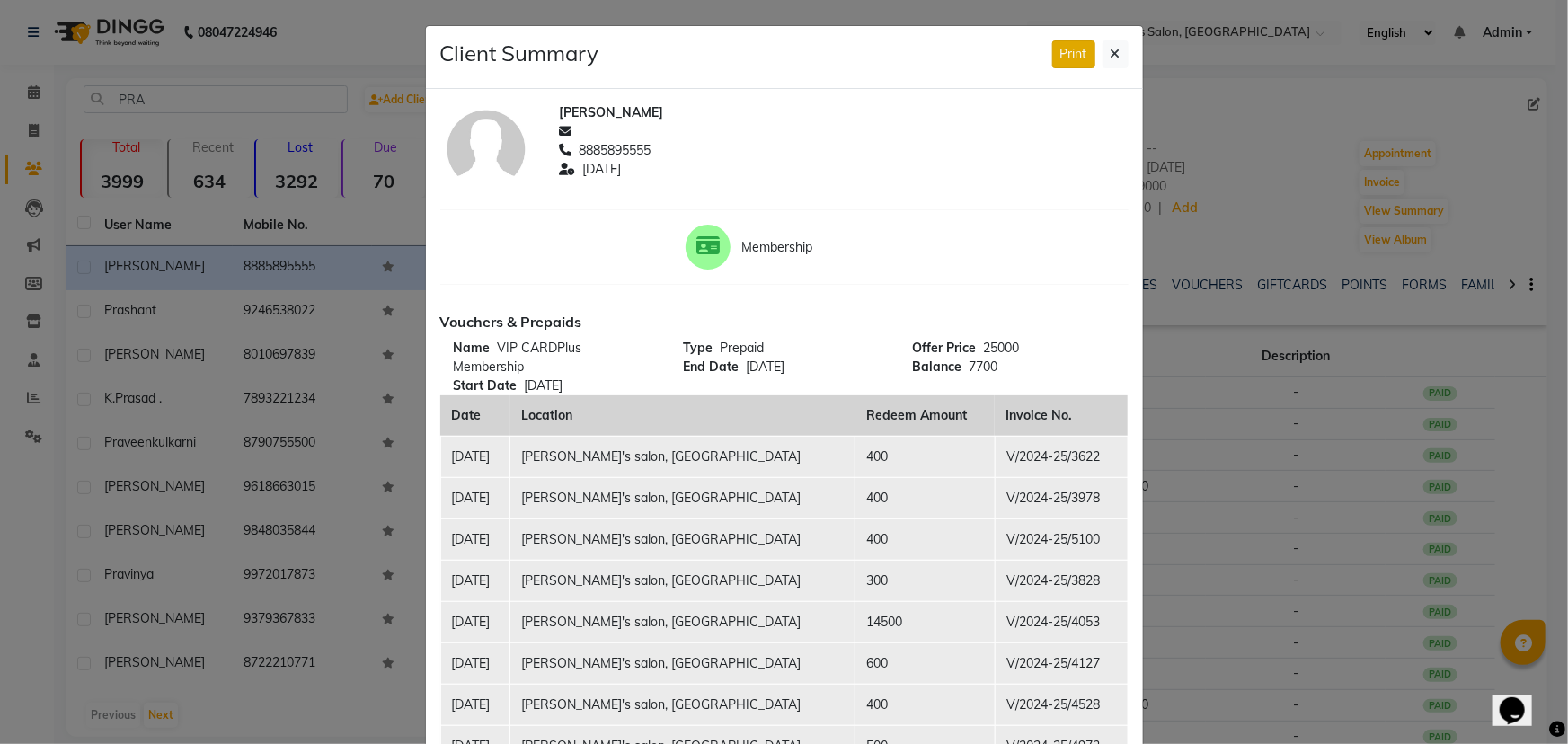 click on "Print" 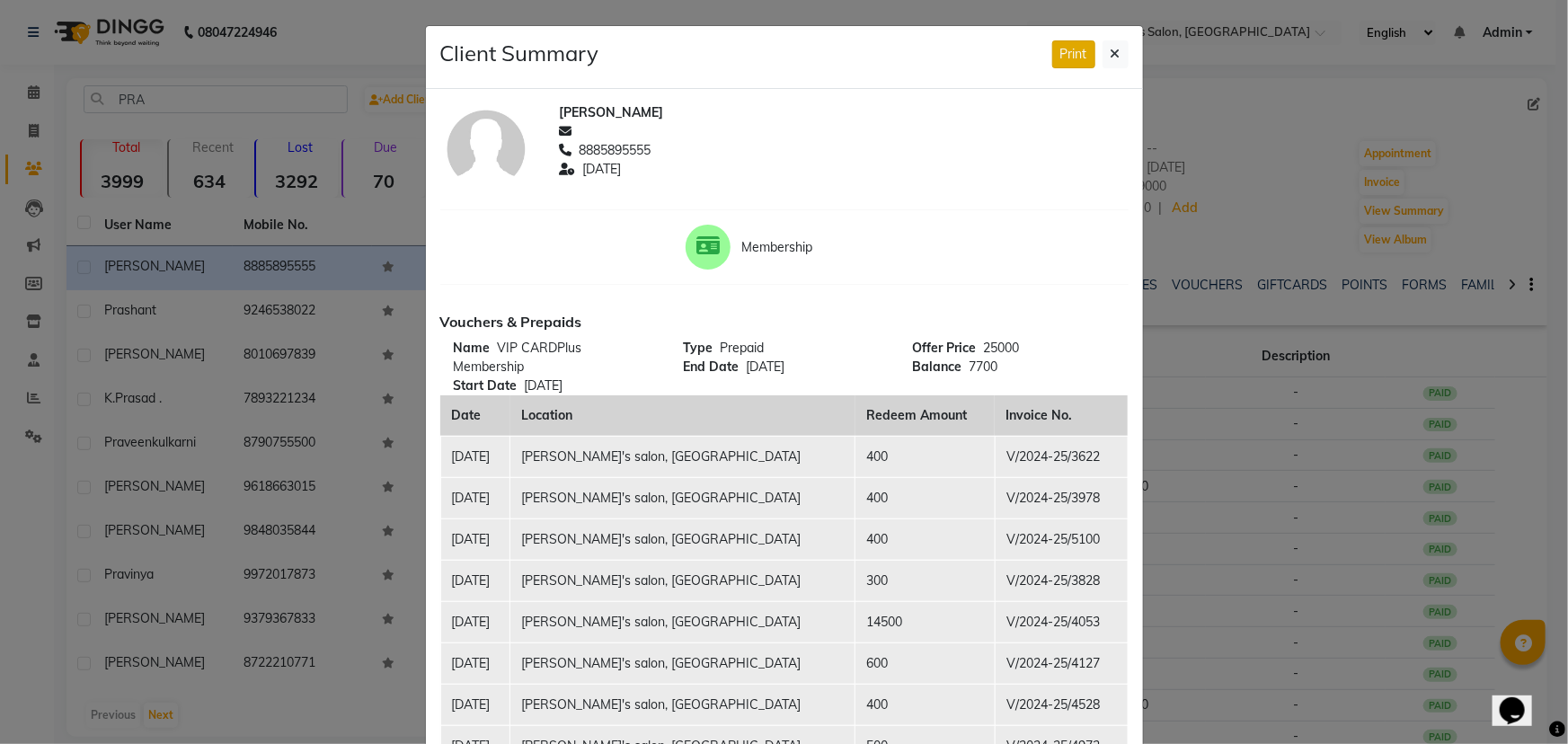 click on "Print" 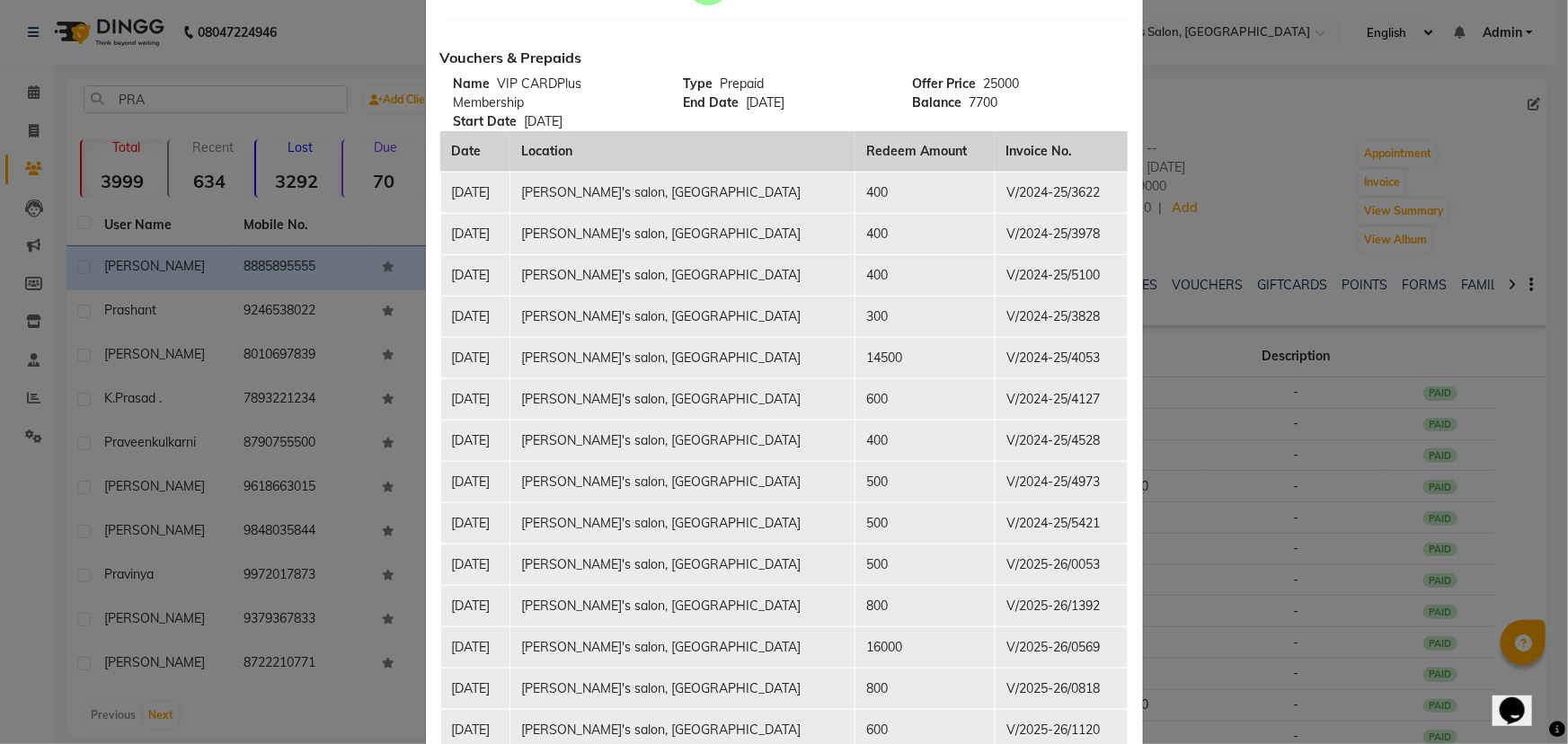 scroll, scrollTop: 326, scrollLeft: 0, axis: vertical 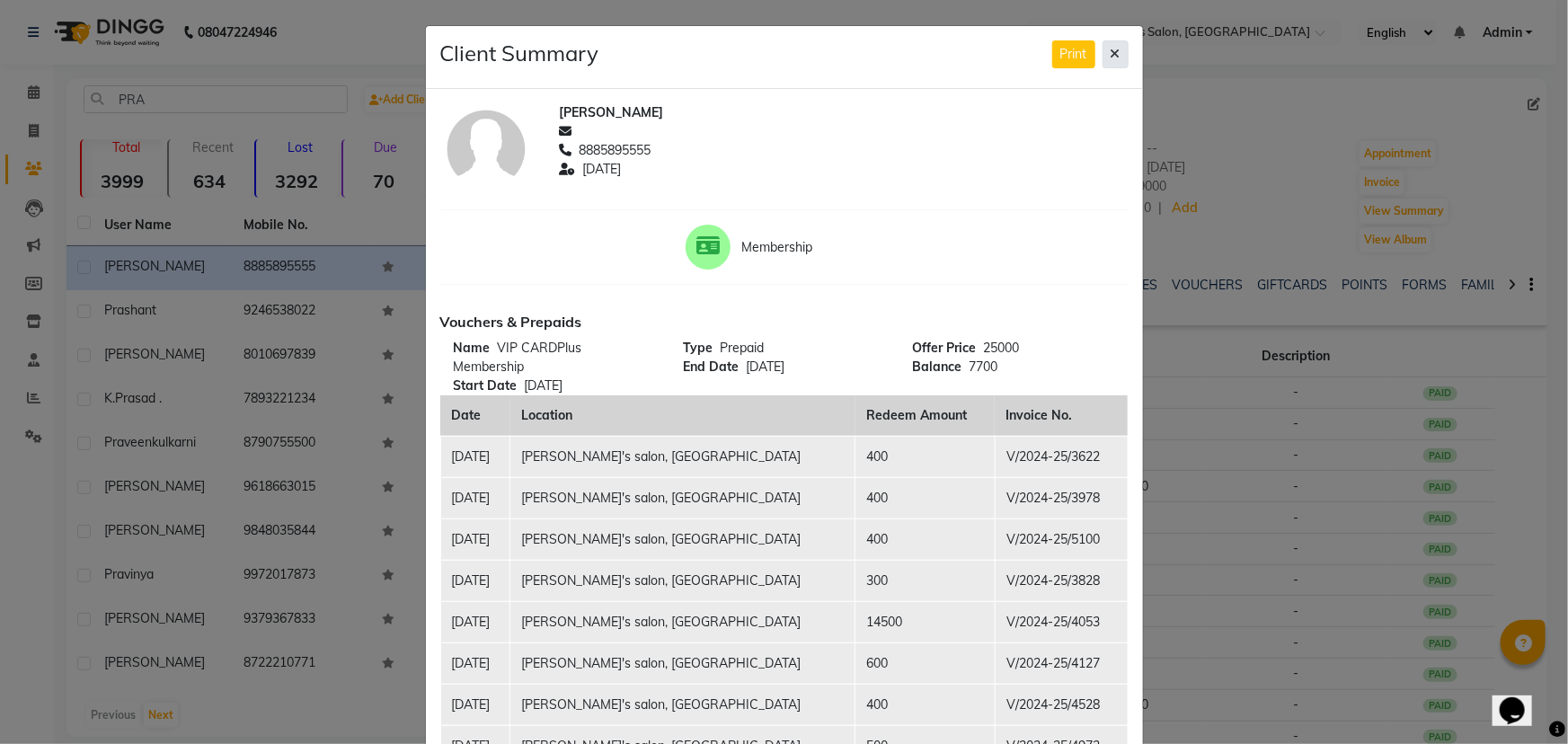 click 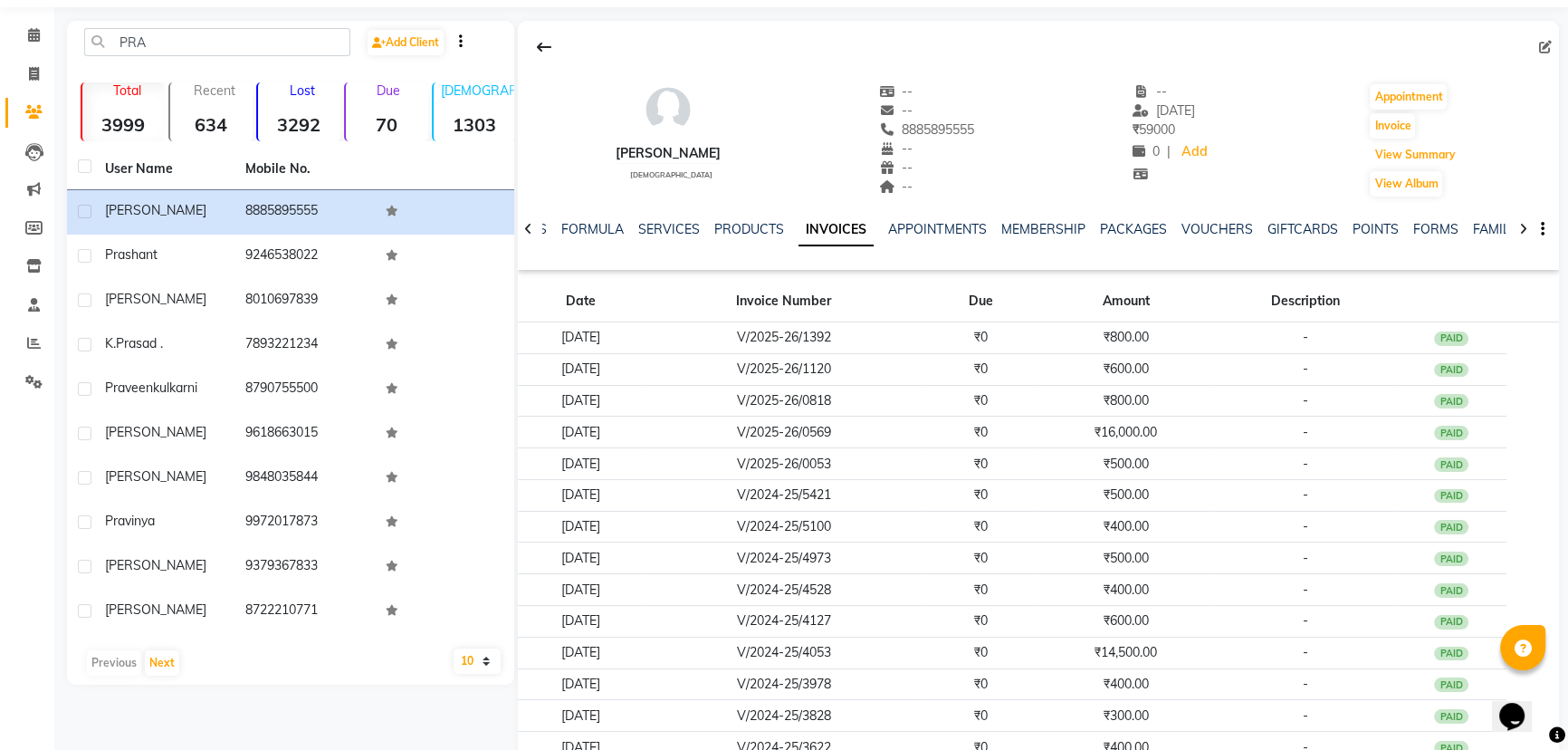 scroll, scrollTop: 0, scrollLeft: 0, axis: both 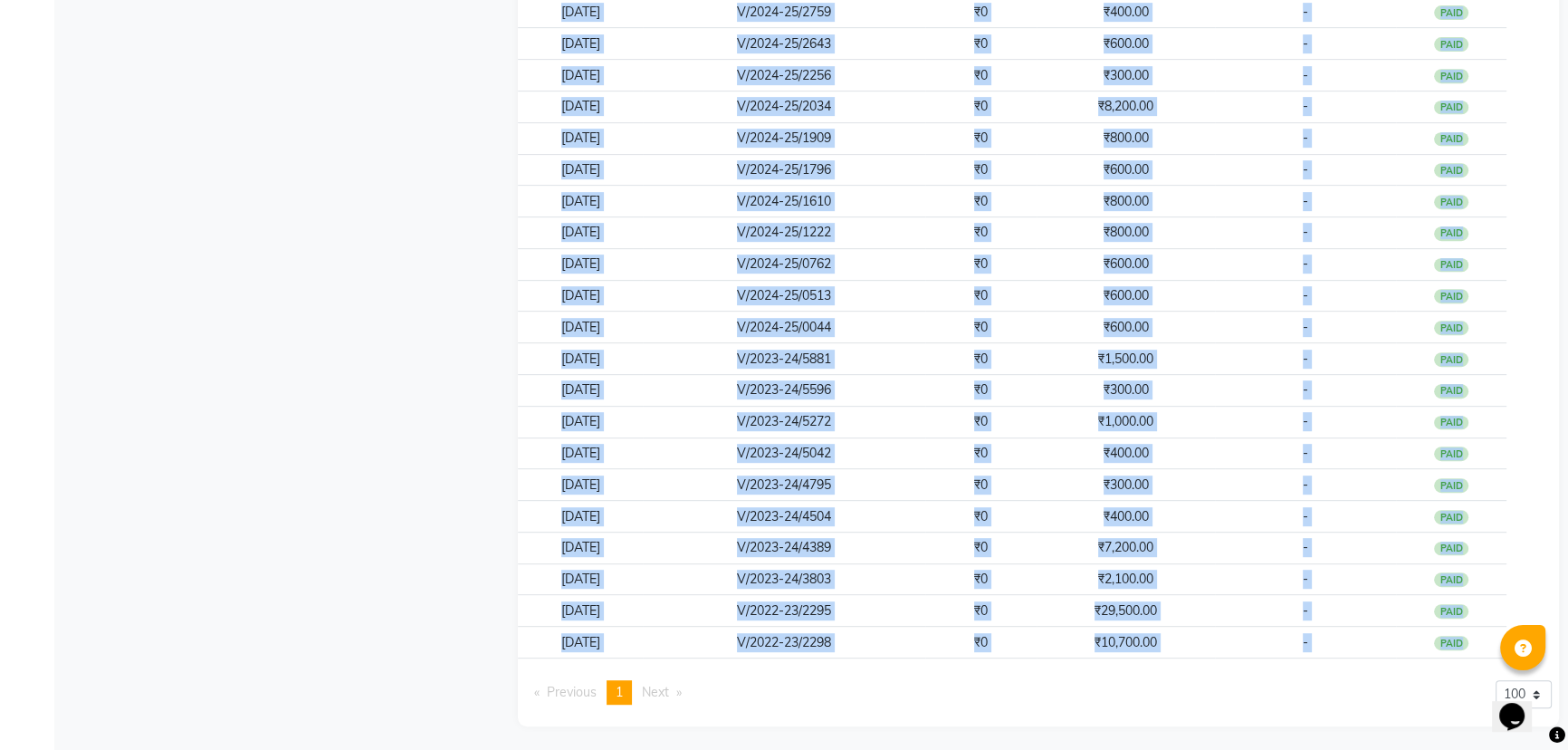 drag, startPoint x: 549, startPoint y: 342, endPoint x: 1480, endPoint y: 721, distance: 1005.1875 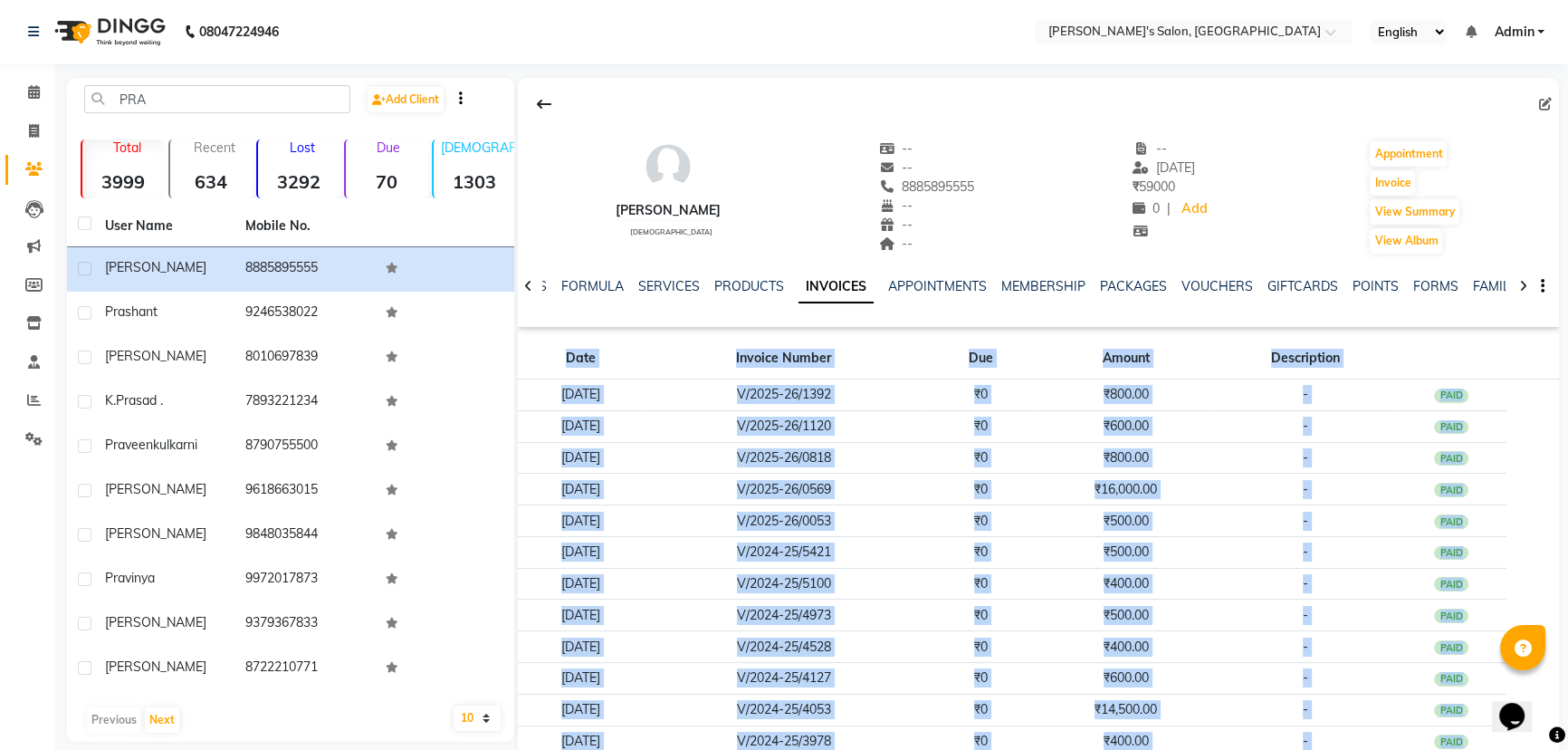 scroll, scrollTop: 0, scrollLeft: 0, axis: both 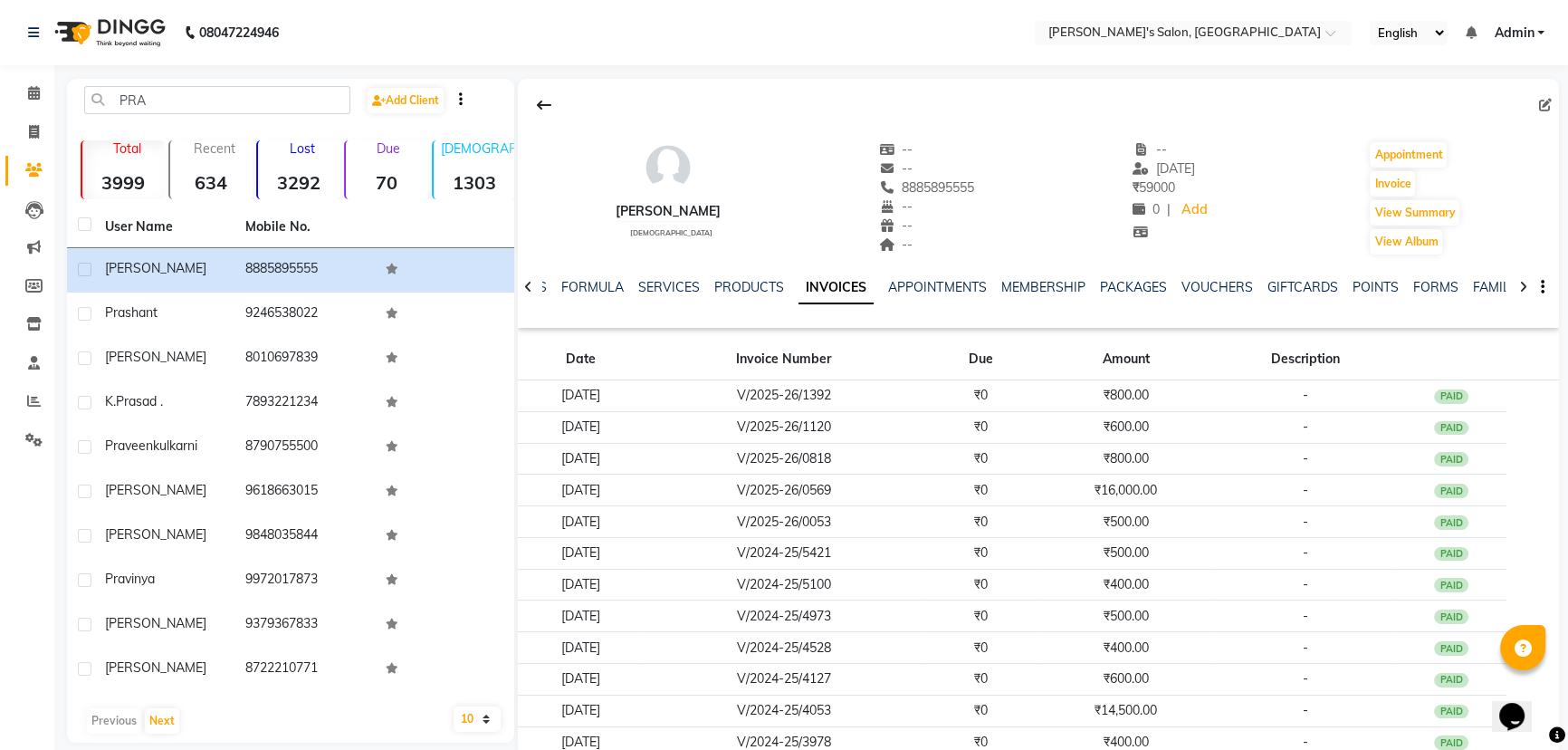click on "[PERSON_NAME]    [DEMOGRAPHIC_DATA]  --   --   8885895555  --  --  --  -- [DATE] ₹    59000 0 |  Add   Appointment   Invoice  View Summary  View Album" 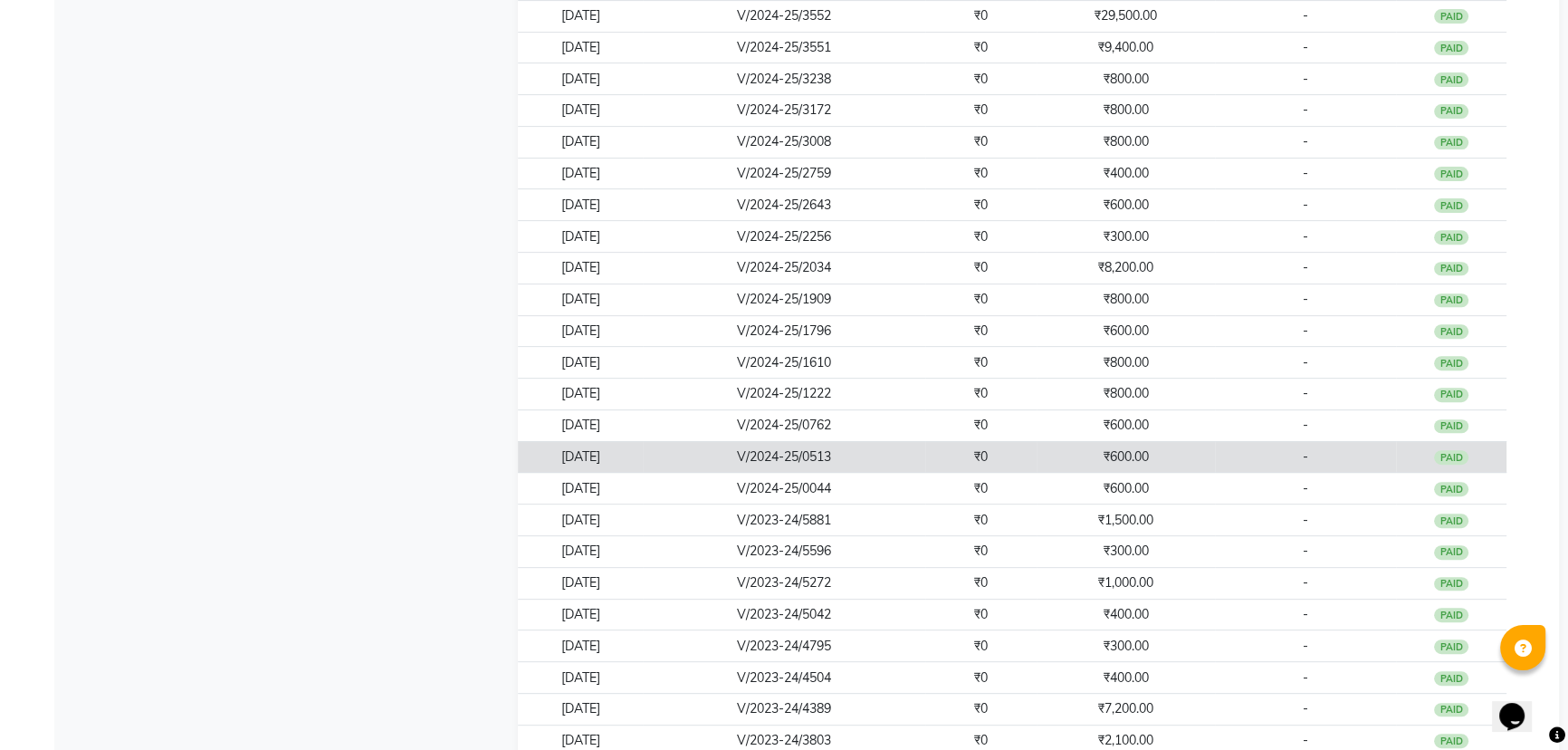 scroll, scrollTop: 1014, scrollLeft: 0, axis: vertical 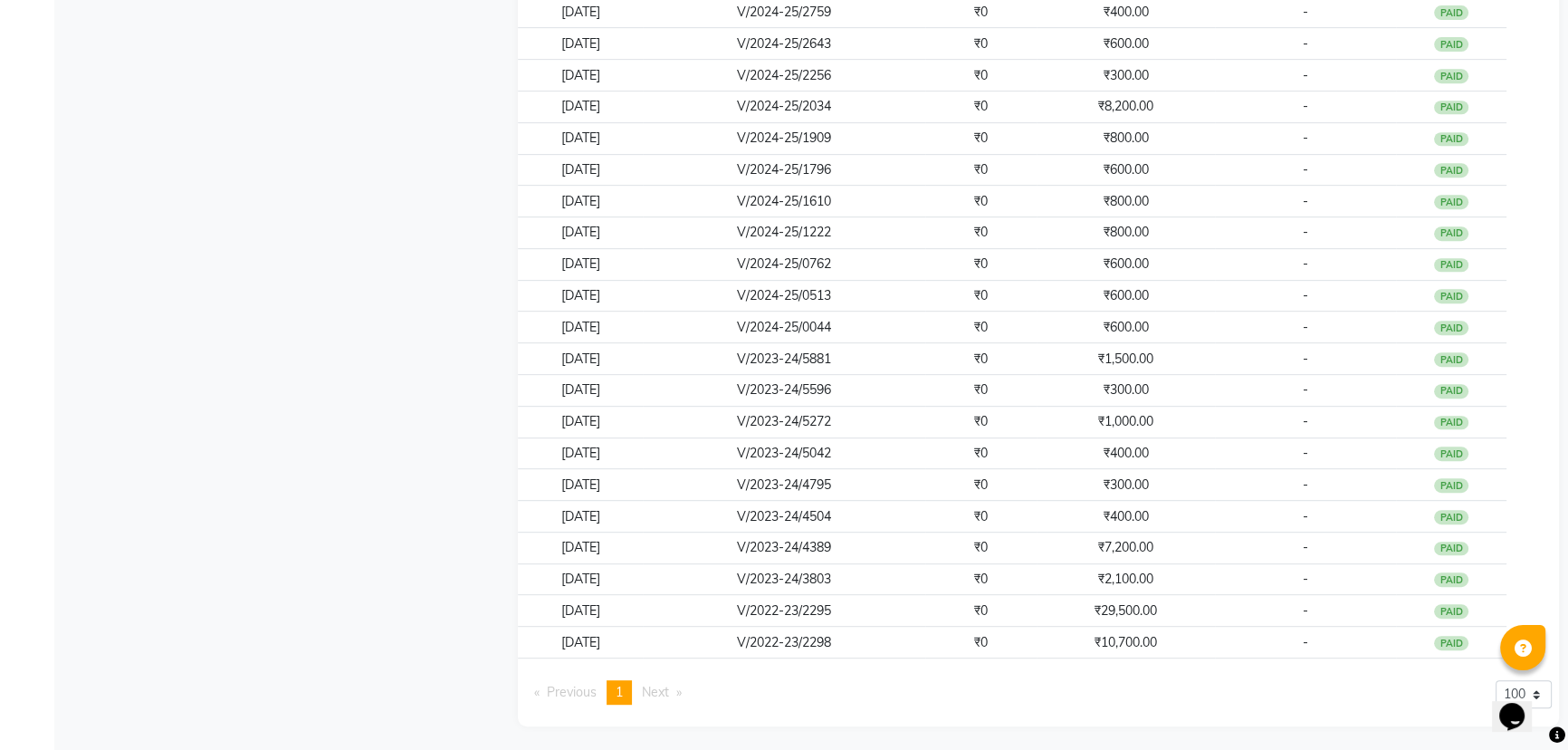 click on "Opens Chat This icon Opens the chat window." at bounding box center (1521, 685) 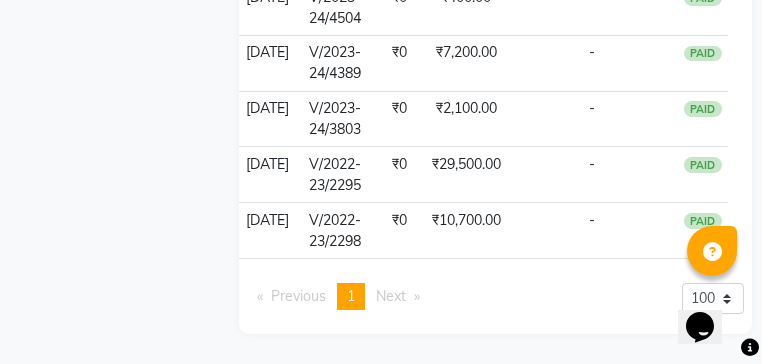 scroll, scrollTop: 2840, scrollLeft: 0, axis: vertical 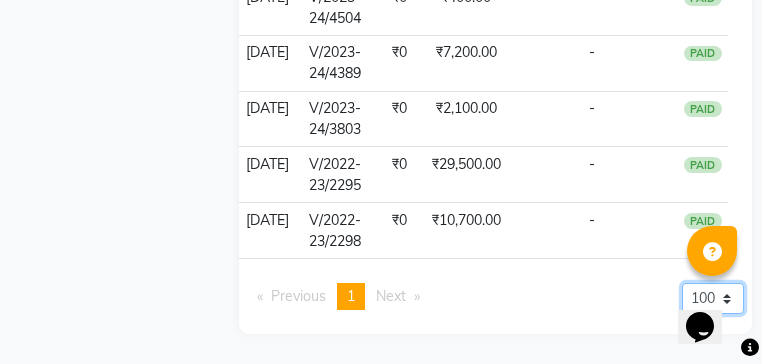 click on "5 10 50 100 500" 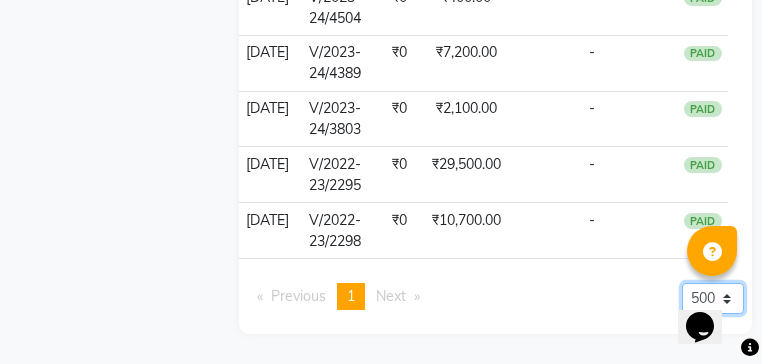 click on "5 10 50 100 500" 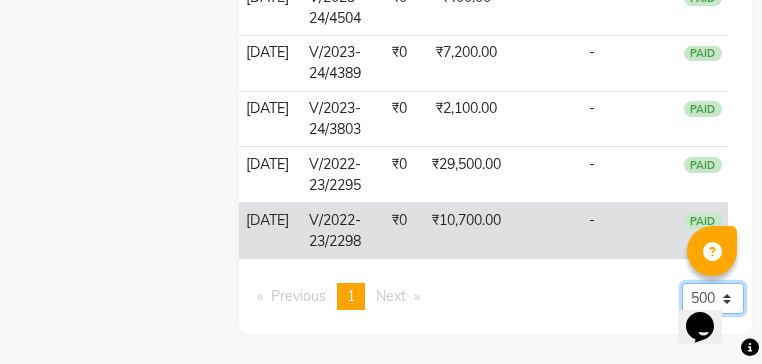 click on "5 10 50 100 500" 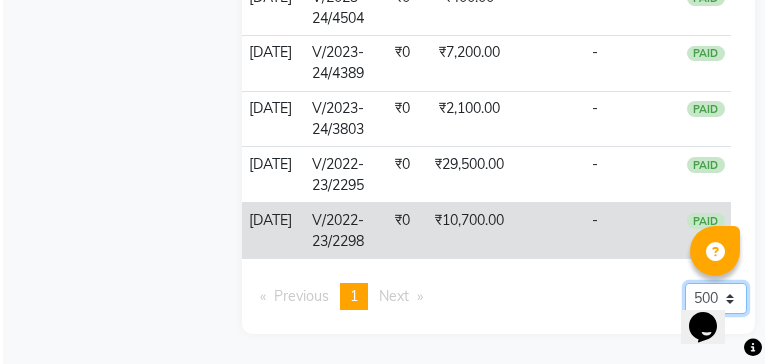 scroll, scrollTop: 3348, scrollLeft: 0, axis: vertical 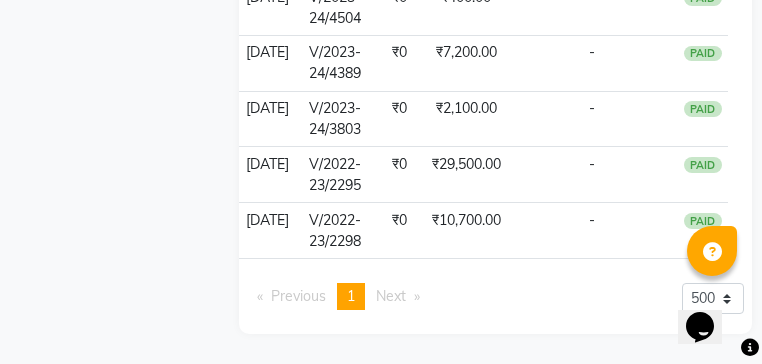click on "Opens Chat This icon Opens the chat window." at bounding box center (710, 292) 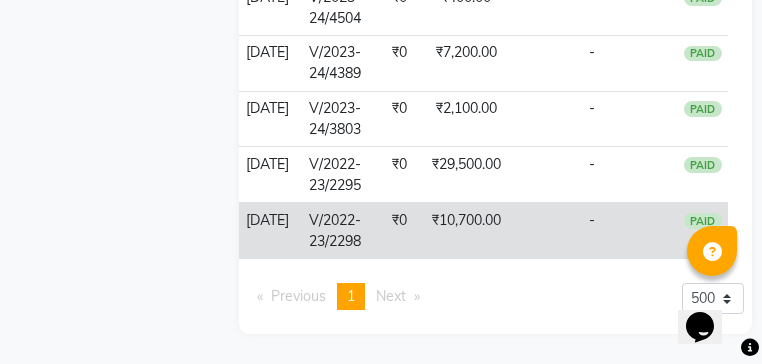 click on "PAID" 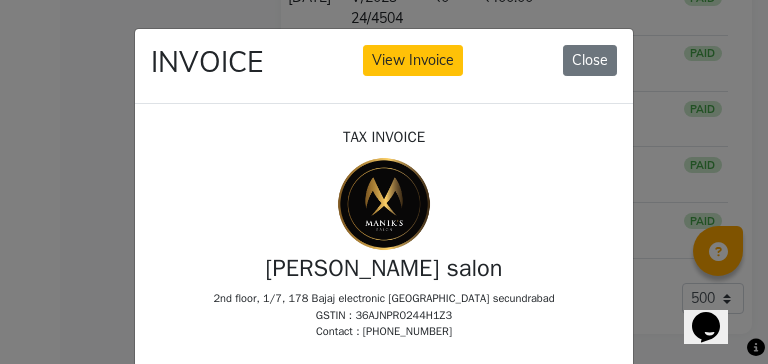 scroll, scrollTop: 15, scrollLeft: 0, axis: vertical 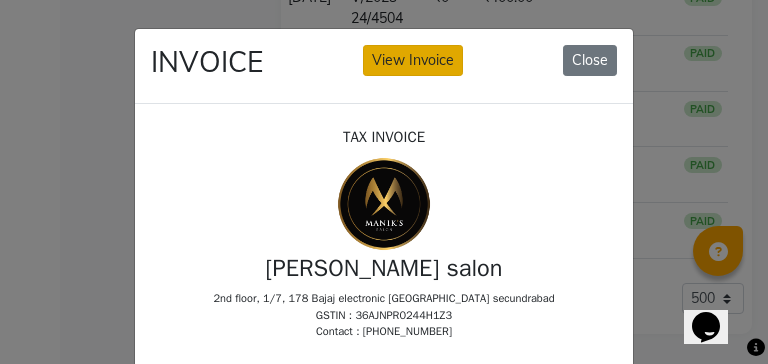 click on "View Invoice" 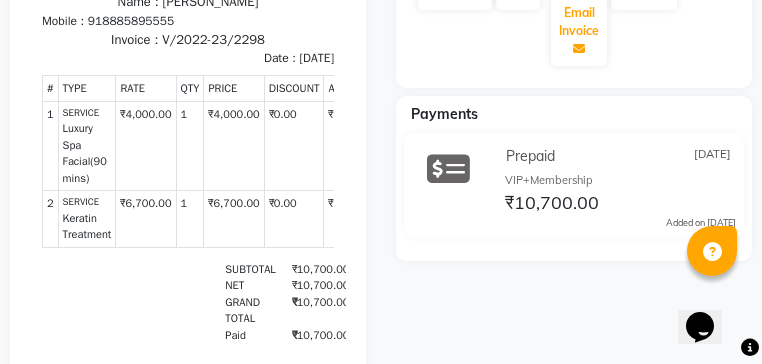 scroll, scrollTop: 560, scrollLeft: 0, axis: vertical 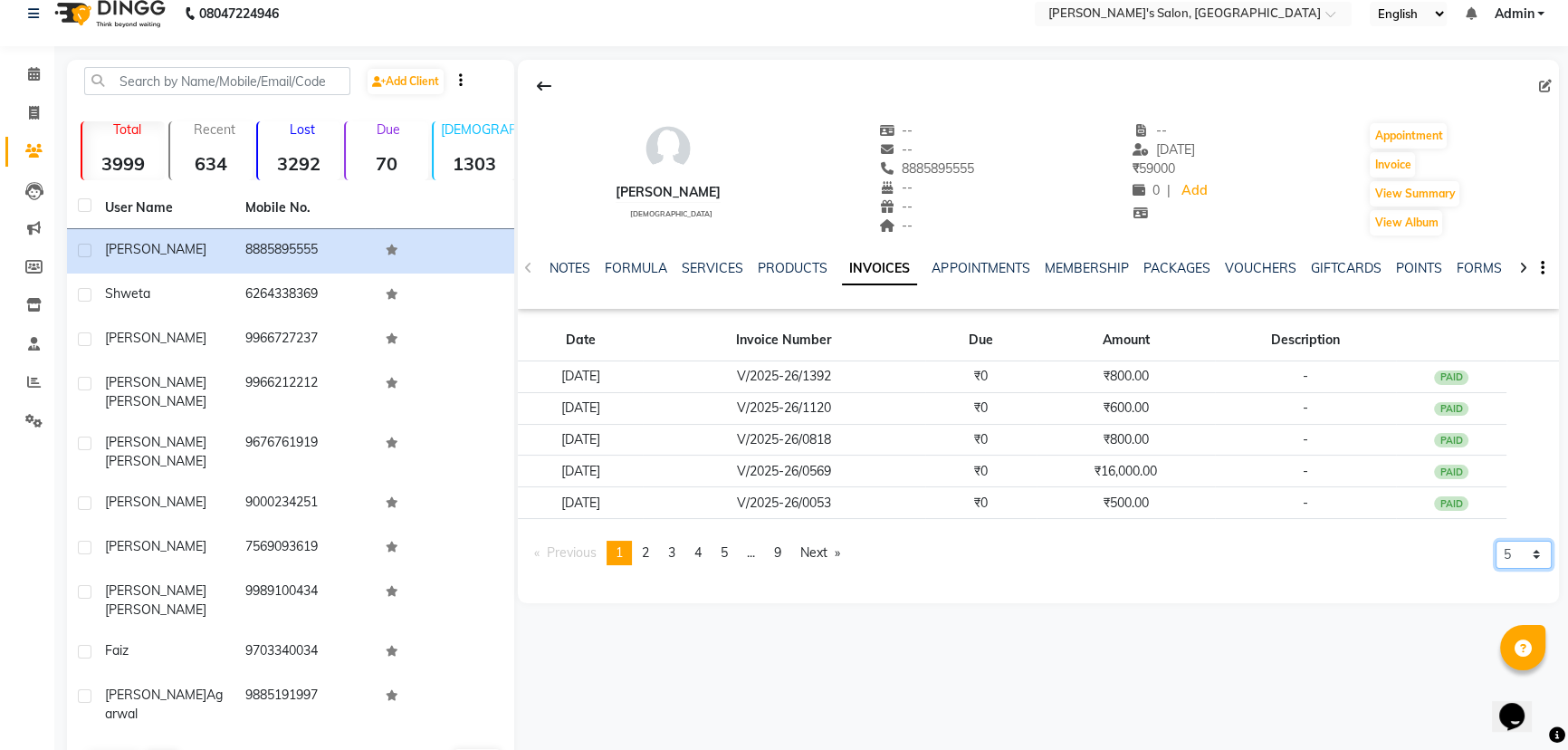 click on "5 10 50 100 500" 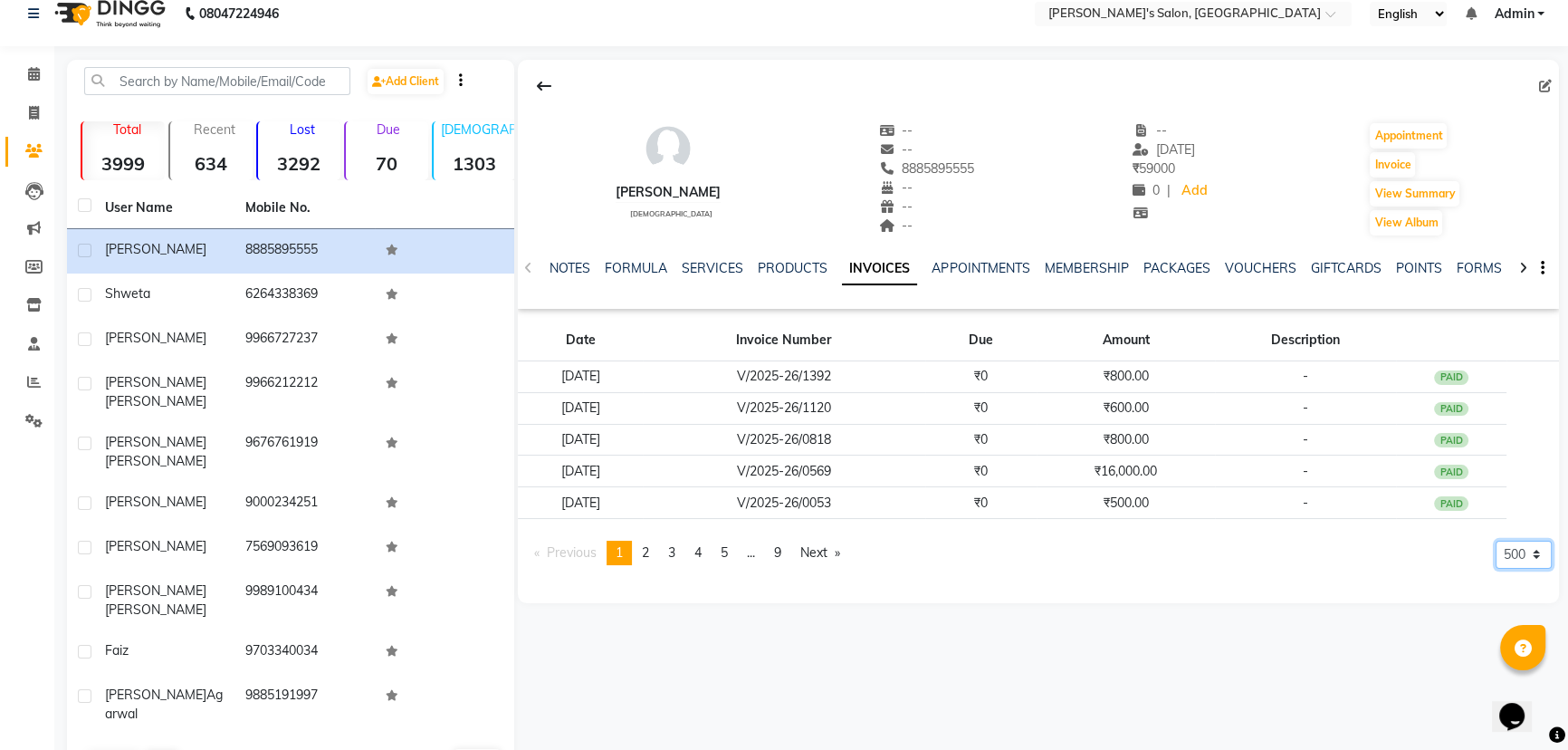 click on "5 10 50 100 500" 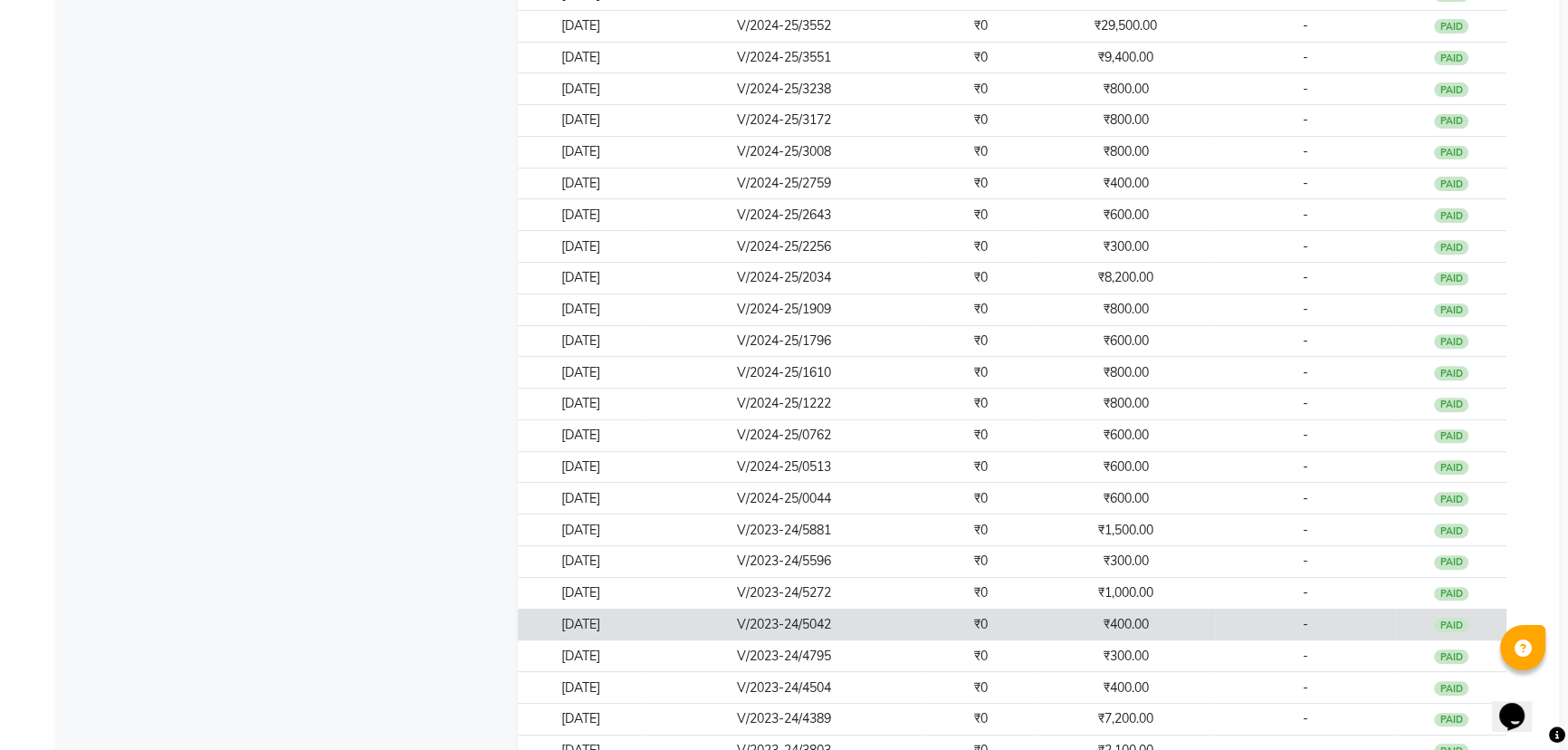 scroll, scrollTop: 1014, scrollLeft: 0, axis: vertical 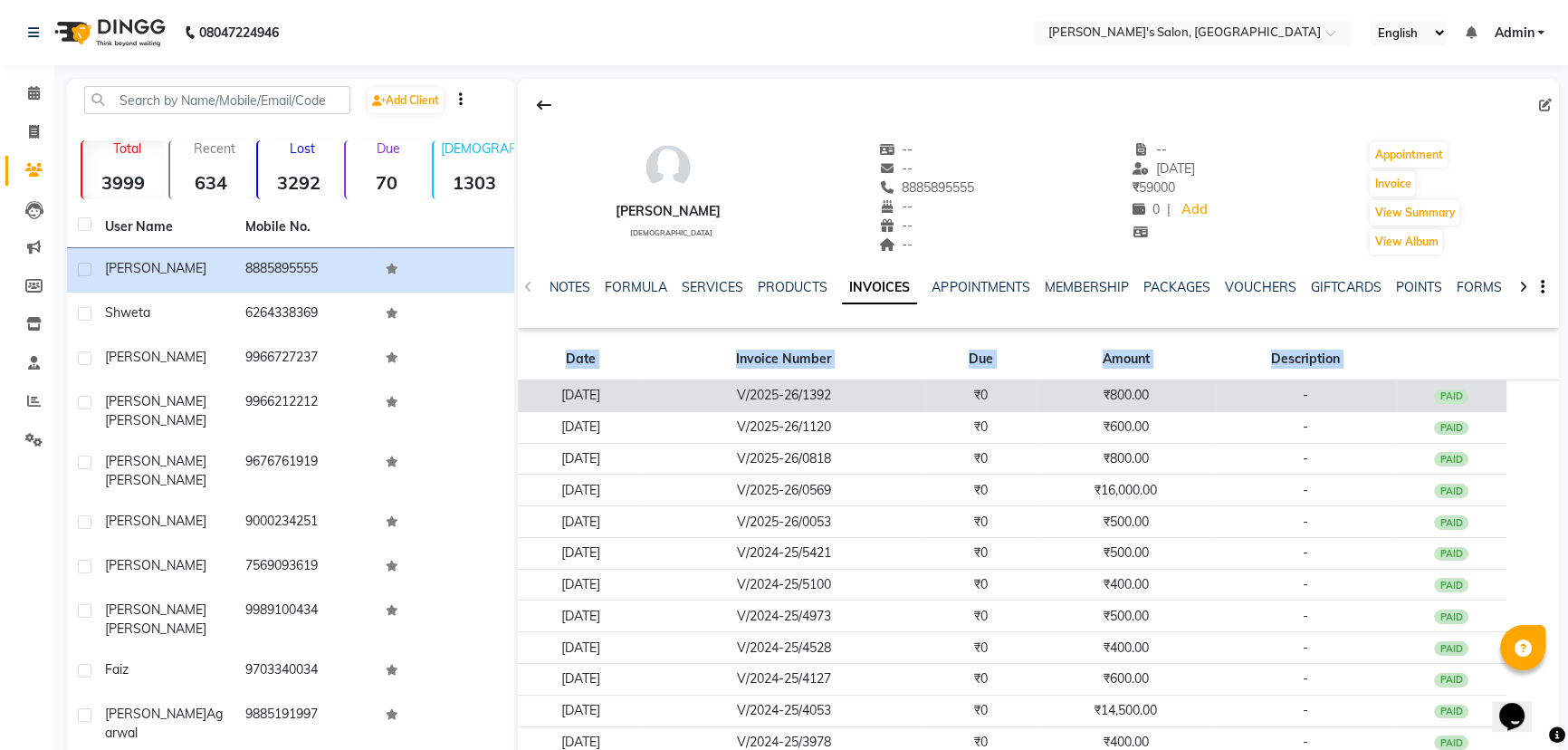 drag, startPoint x: 1473, startPoint y: 667, endPoint x: 564, endPoint y: 382, distance: 952.6311 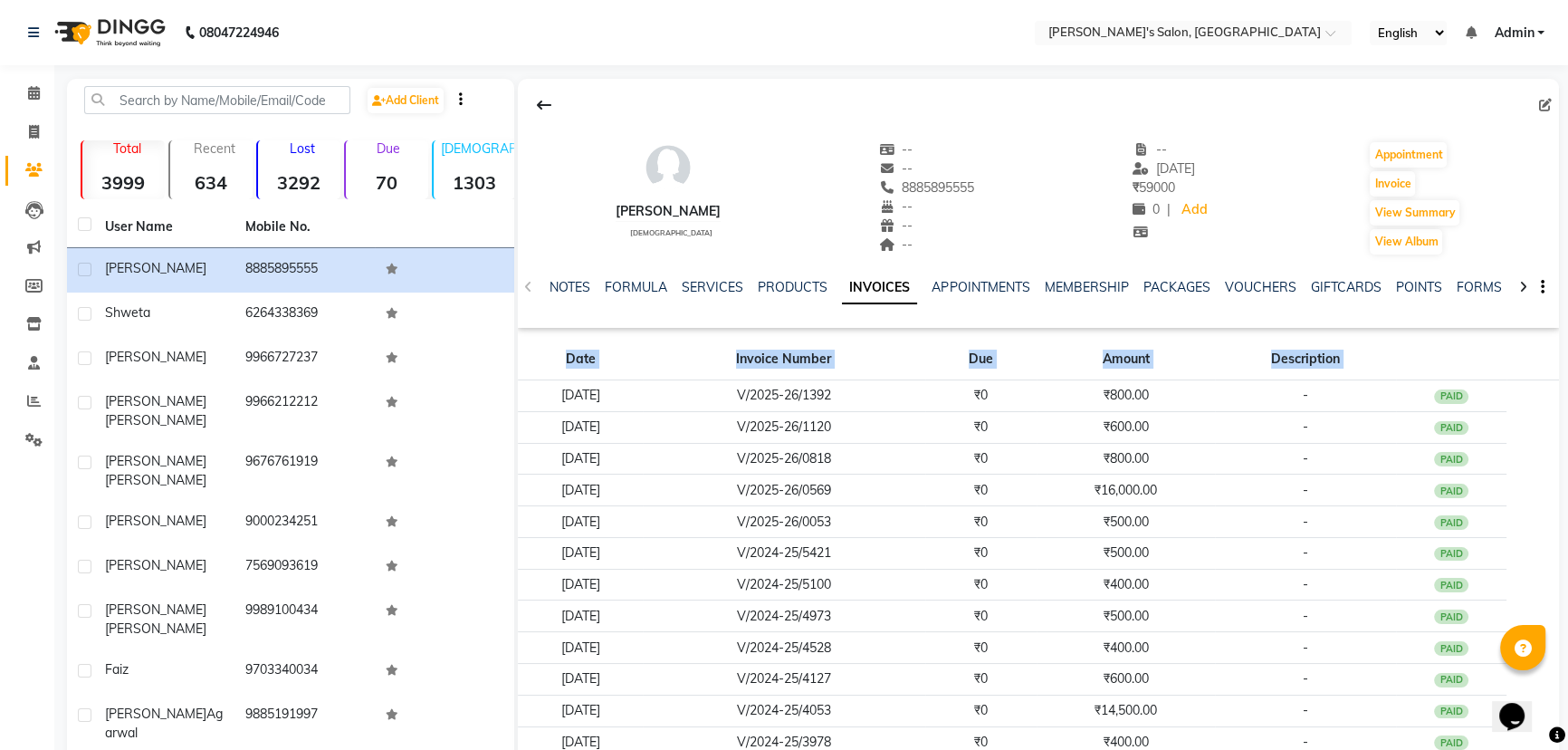 drag, startPoint x: 861, startPoint y: 188, endPoint x: 942, endPoint y: 183, distance: 81.15417 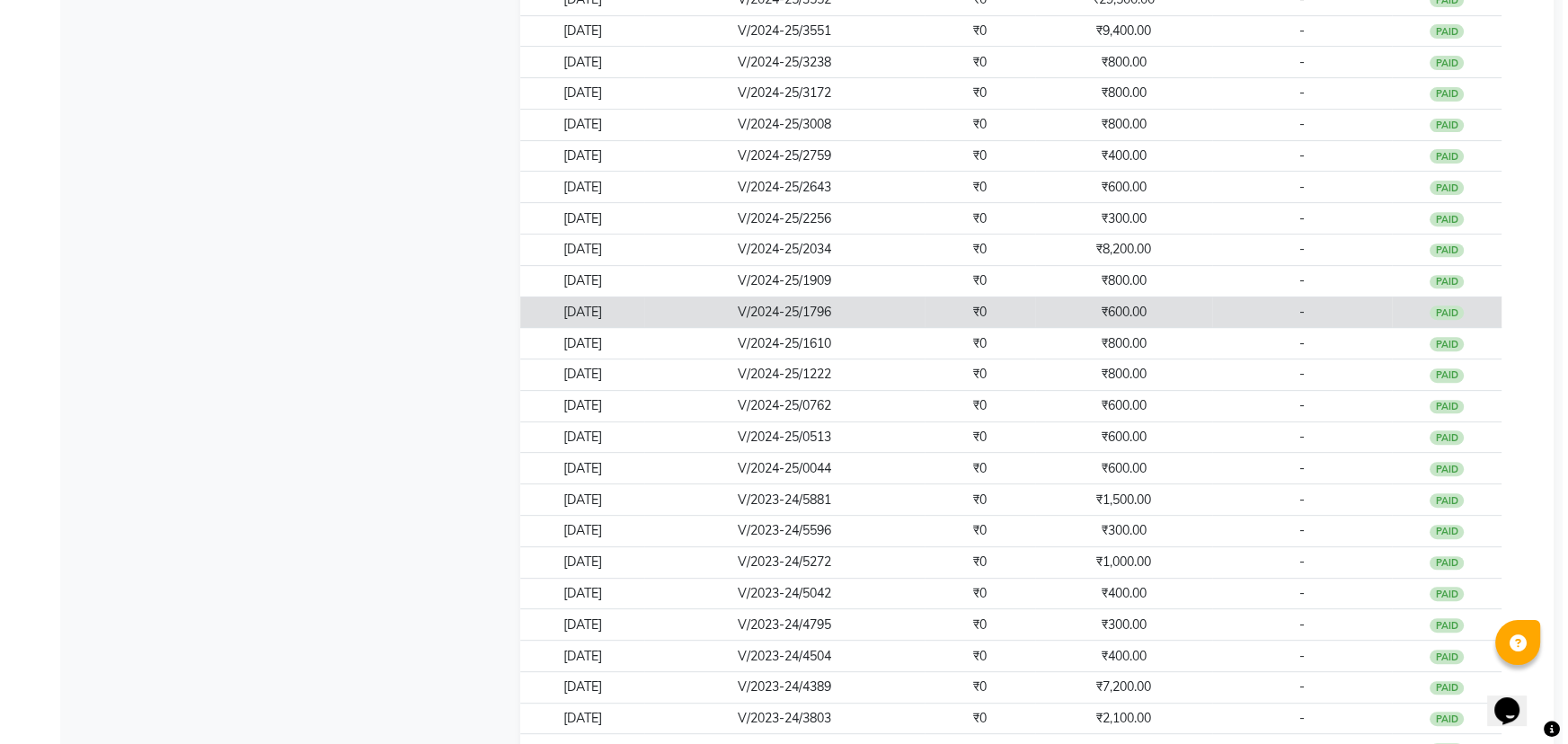 scroll, scrollTop: 1005, scrollLeft: 0, axis: vertical 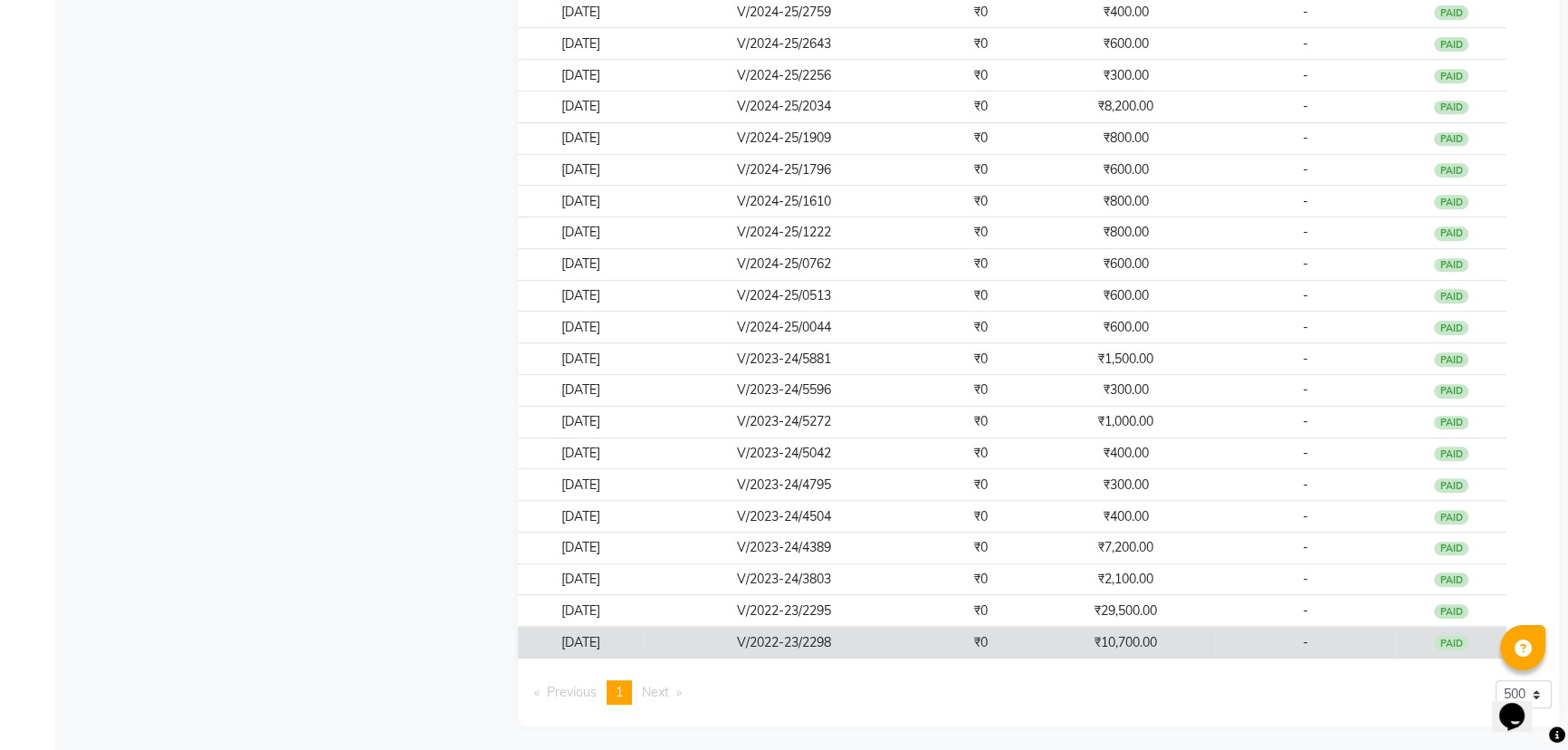 click on "₹10,700.00" 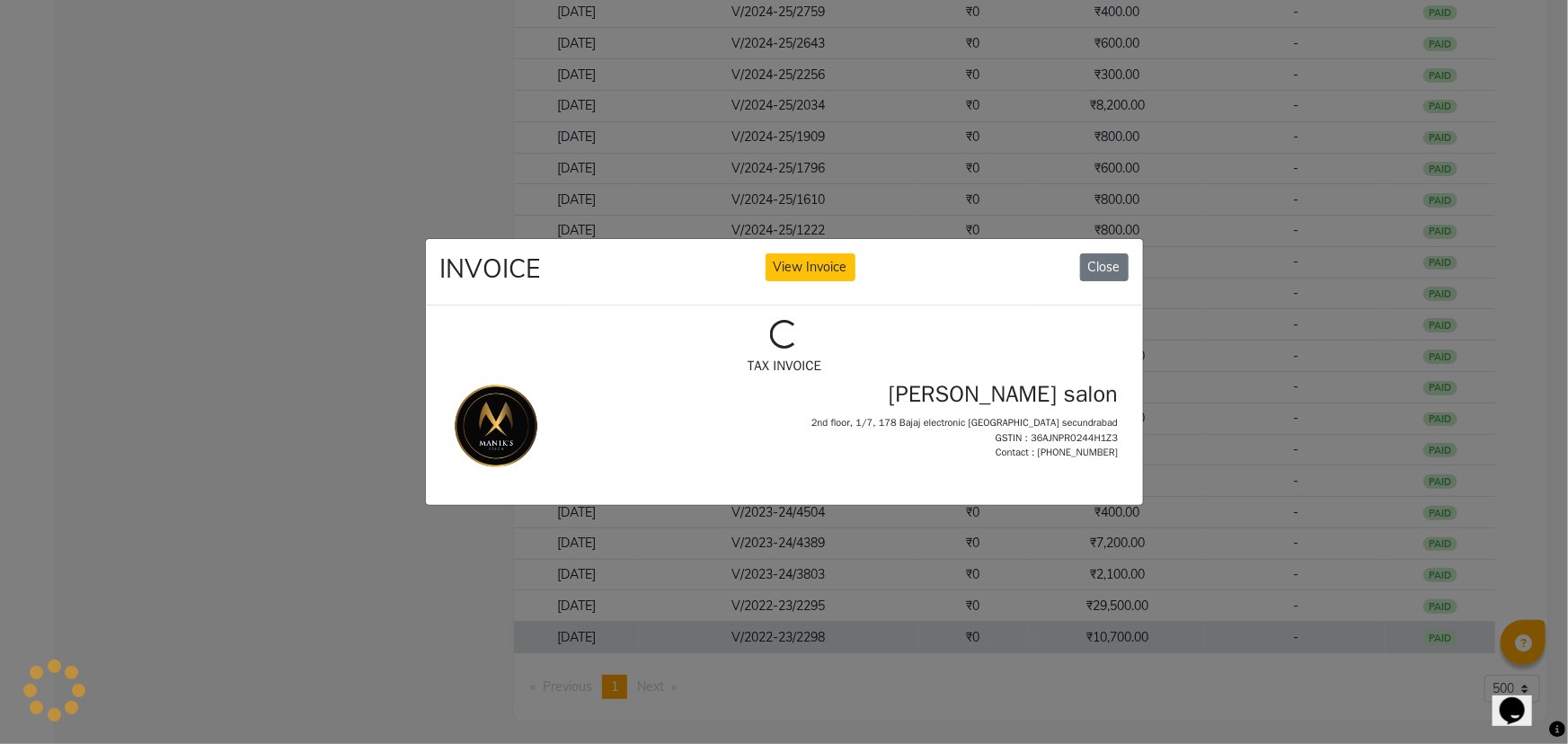 scroll, scrollTop: 0, scrollLeft: 0, axis: both 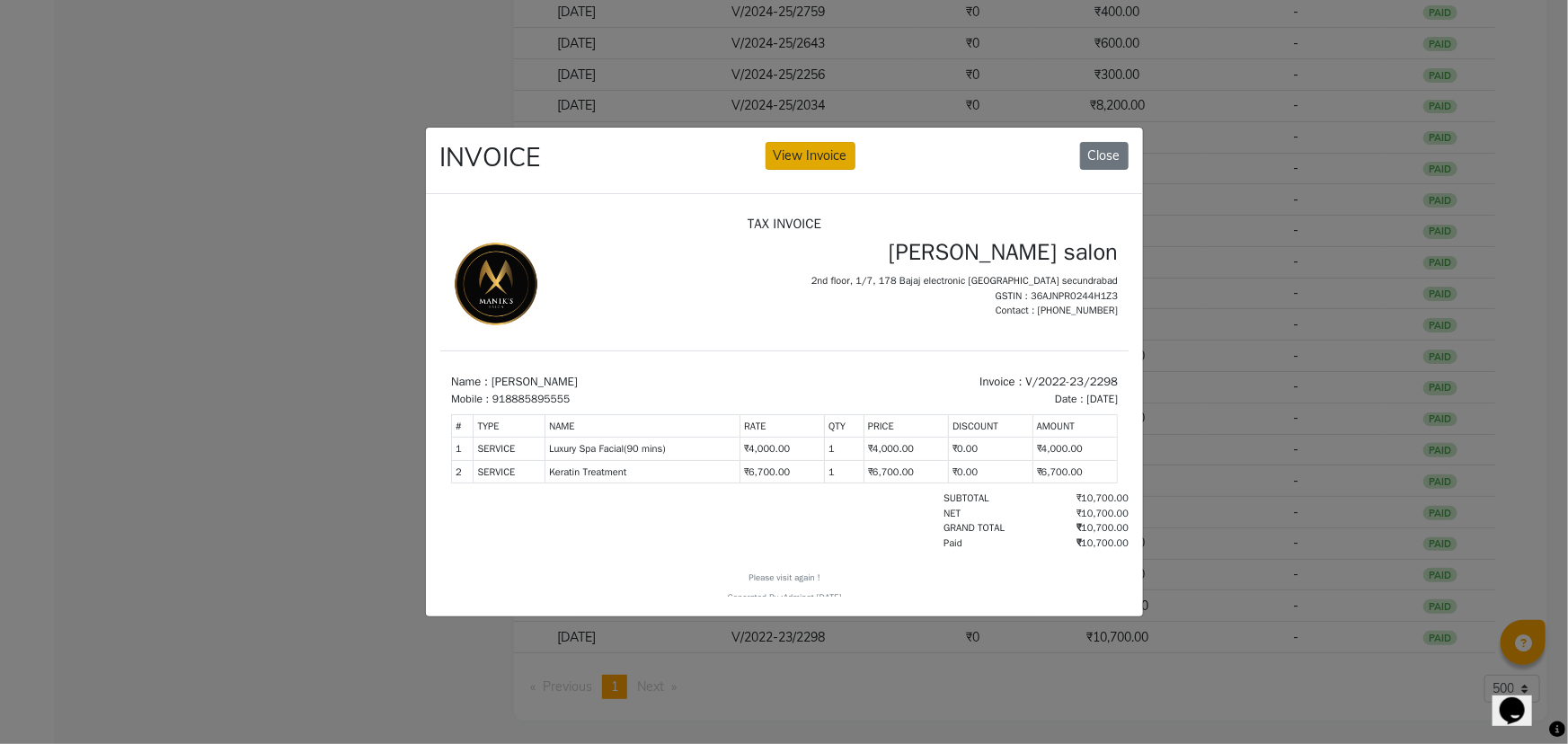click on "View Invoice" 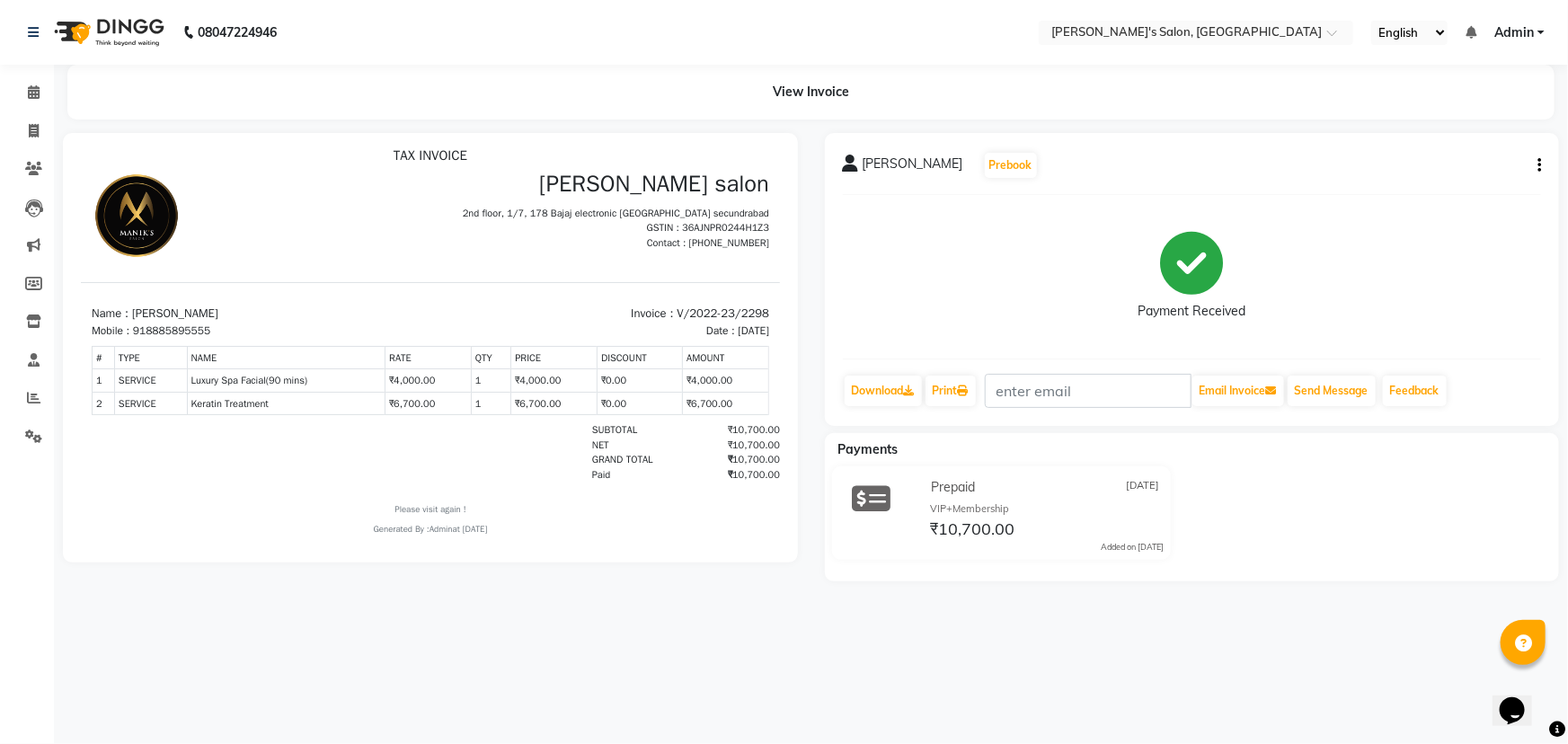 scroll, scrollTop: 14, scrollLeft: 0, axis: vertical 